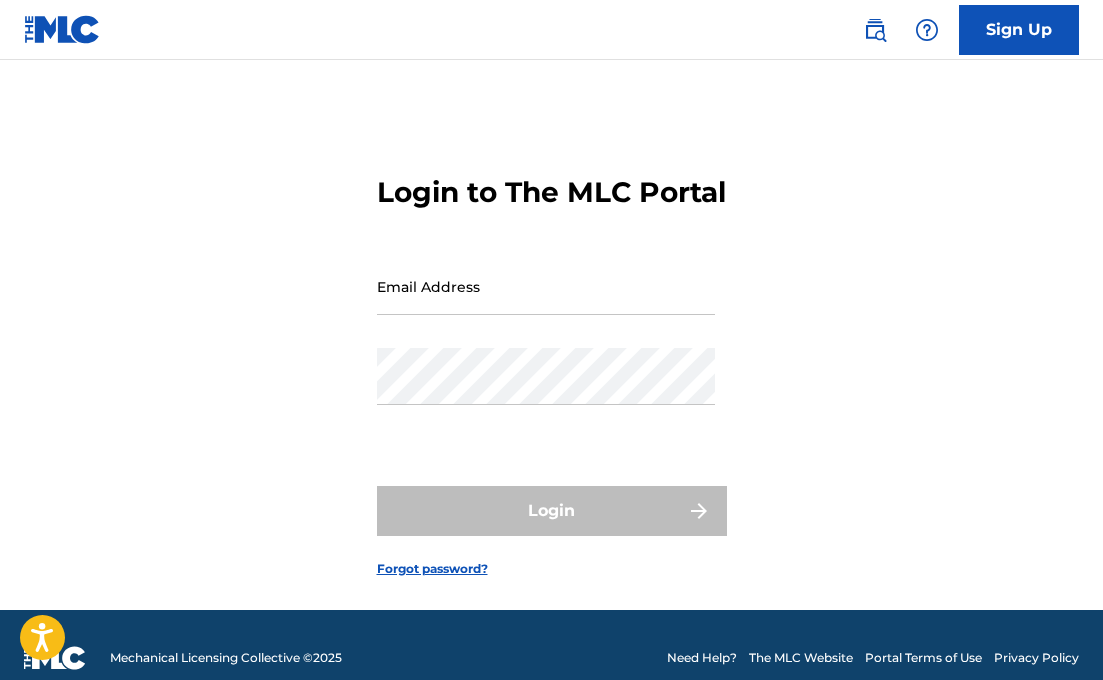 scroll, scrollTop: 0, scrollLeft: 0, axis: both 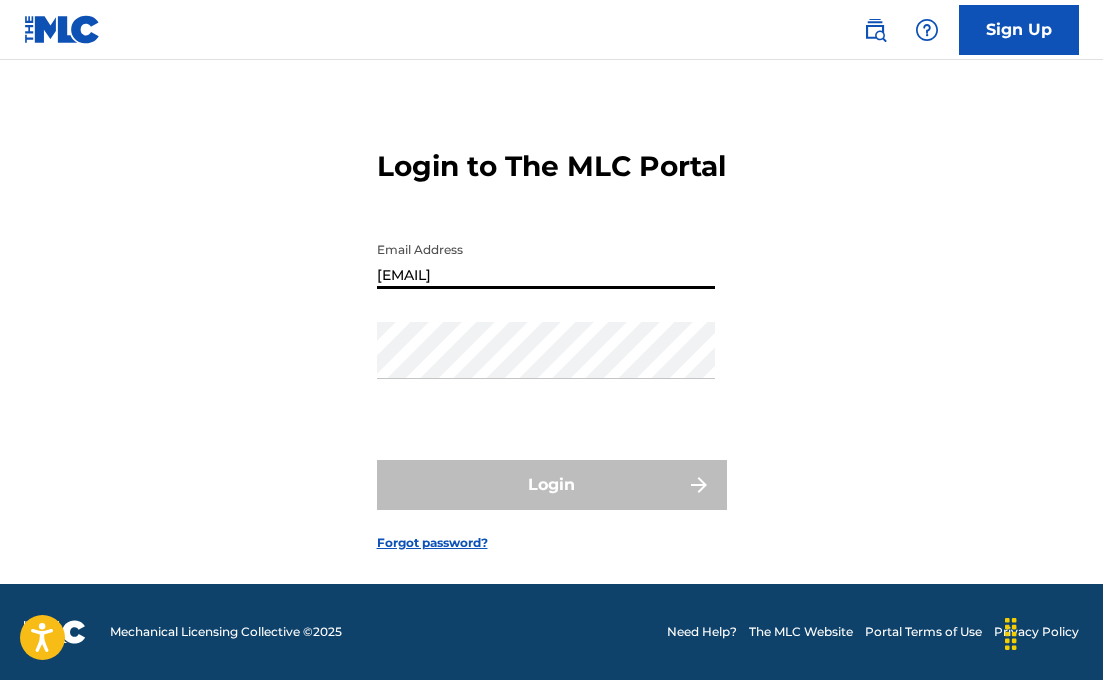 type on "[EMAIL]" 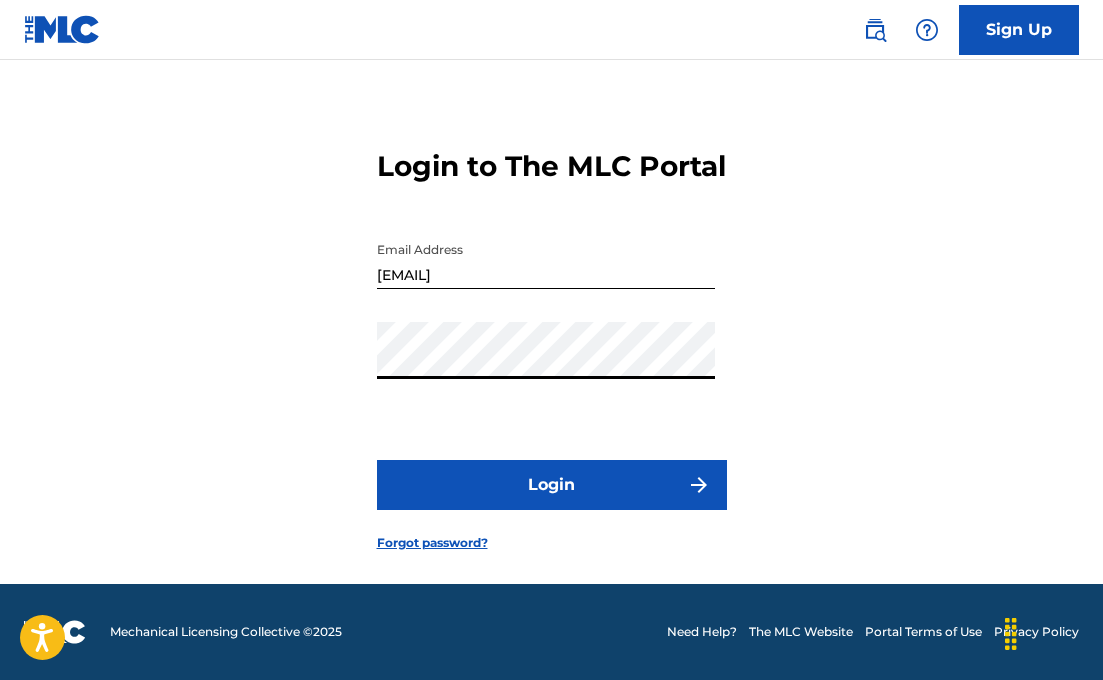 click on "Login" at bounding box center [552, 485] 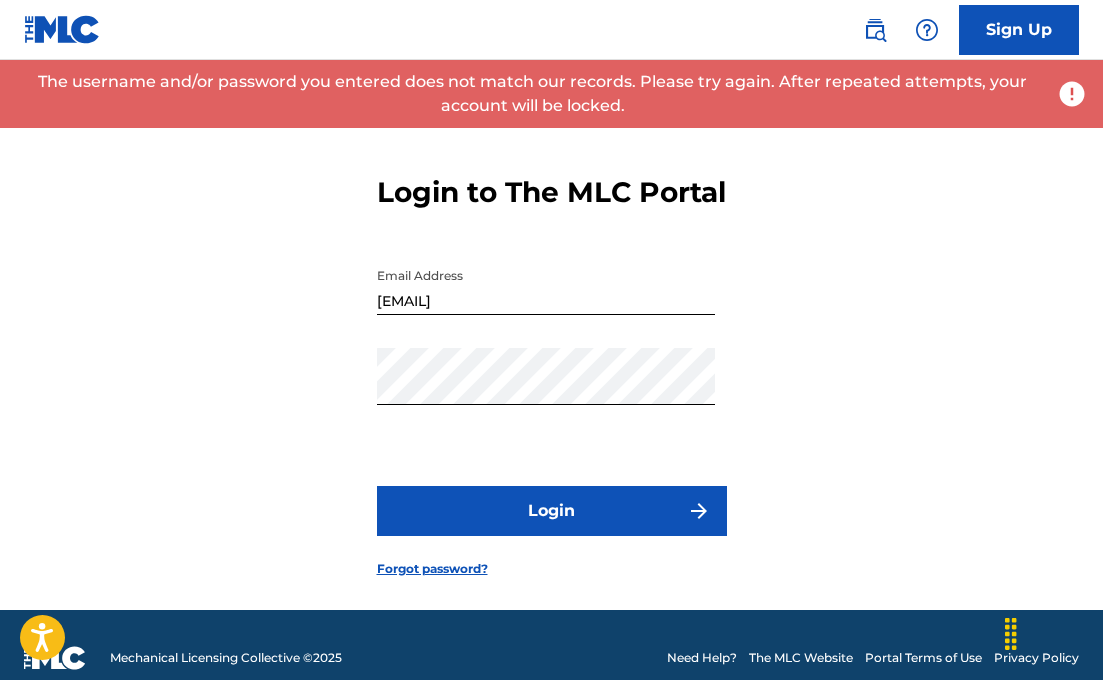 scroll, scrollTop: 0, scrollLeft: 0, axis: both 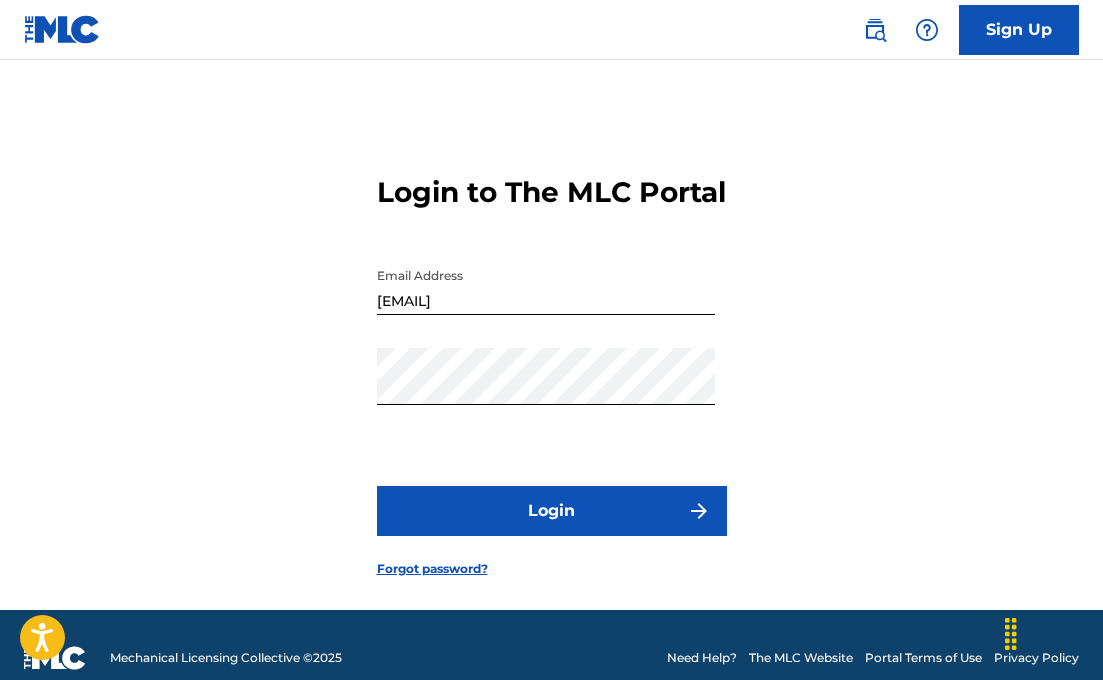 click on "Sign Up" at bounding box center (1019, 30) 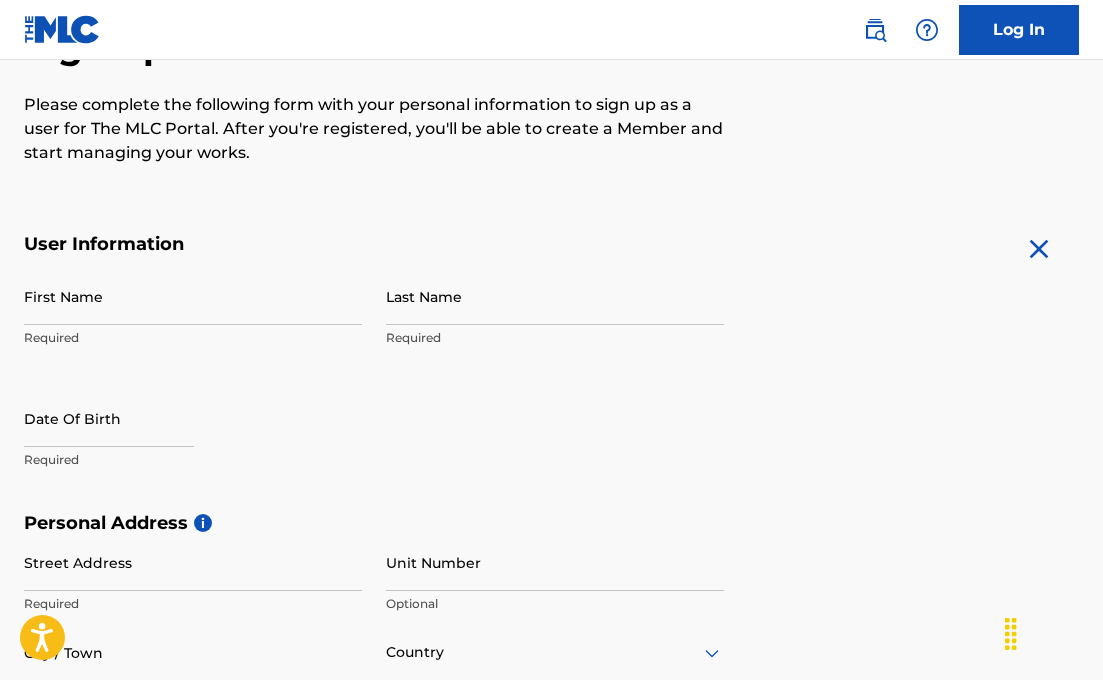 scroll, scrollTop: 240, scrollLeft: 0, axis: vertical 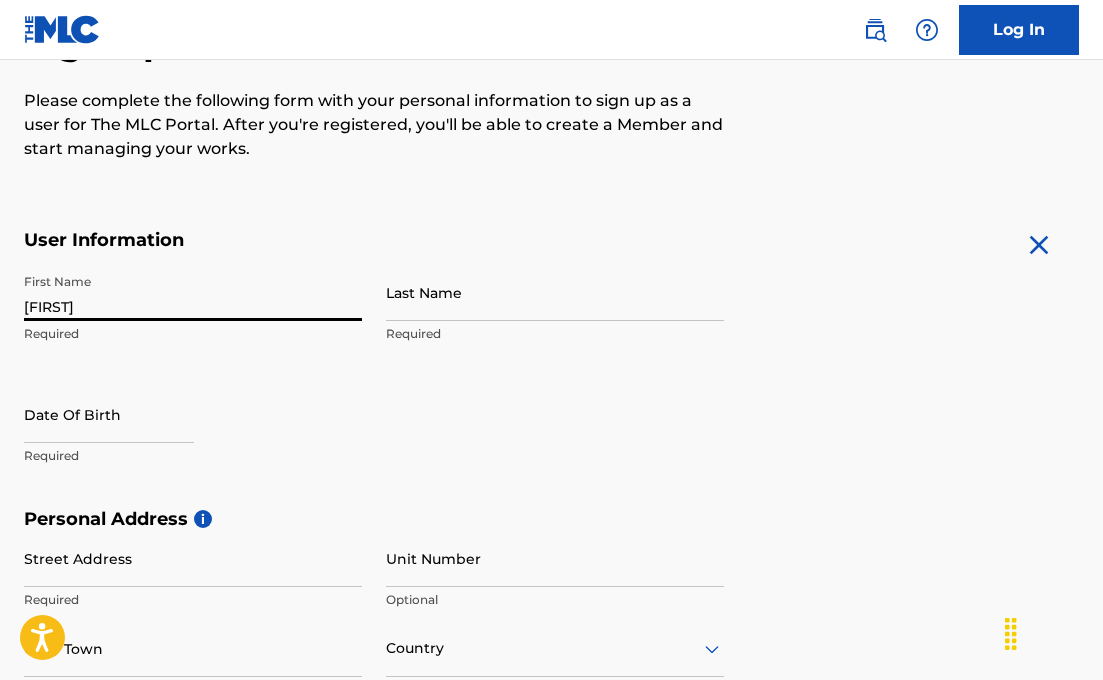 type on "[USERNAME]" 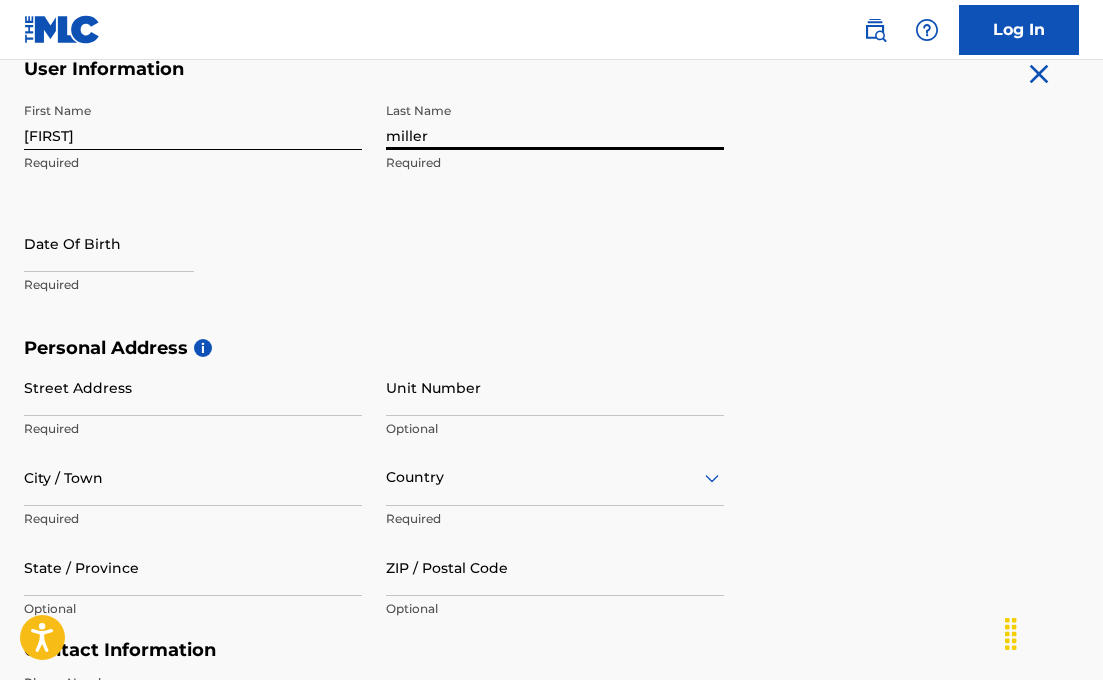 scroll, scrollTop: 424, scrollLeft: 0, axis: vertical 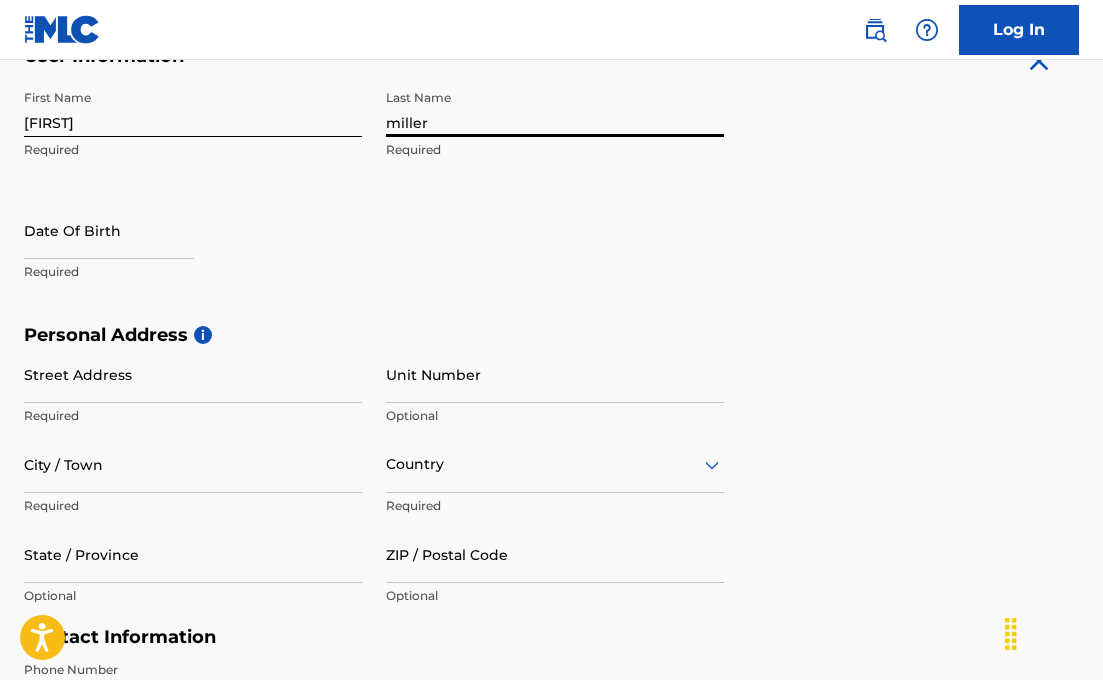 type on "miller" 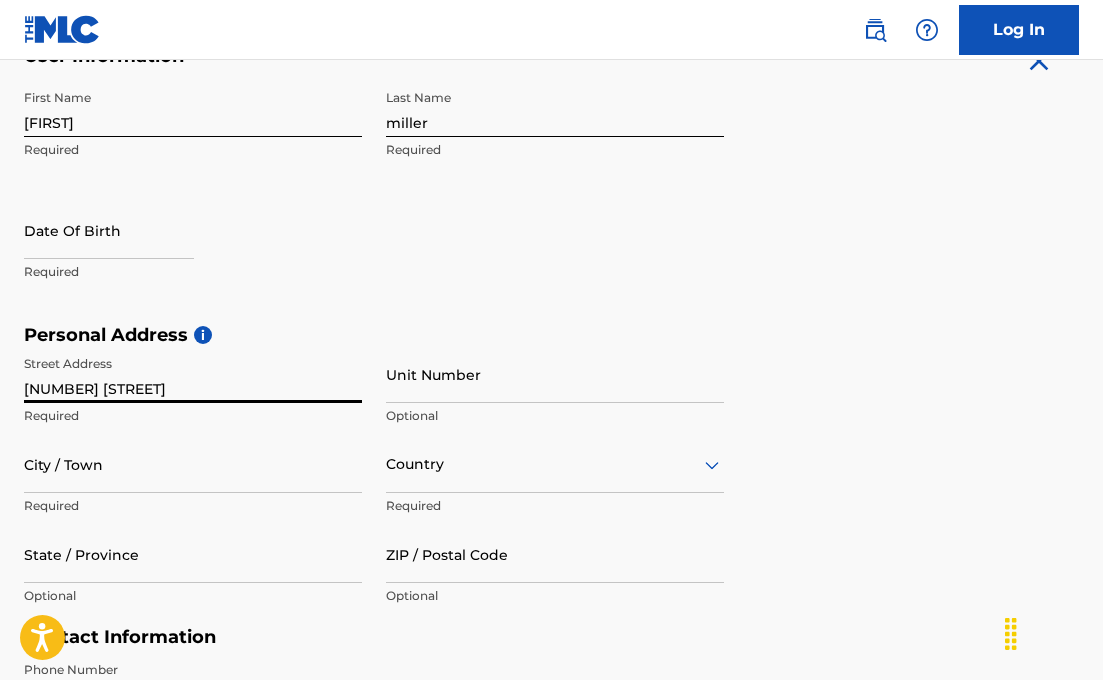 type on "3833 cummins" 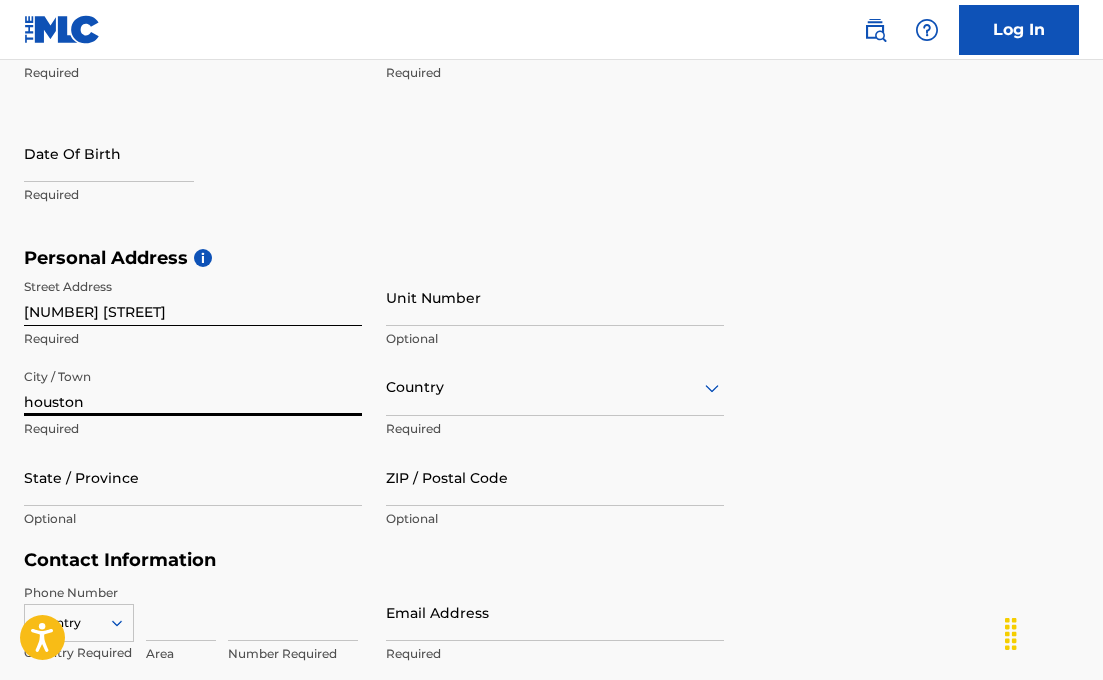 scroll, scrollTop: 504, scrollLeft: 0, axis: vertical 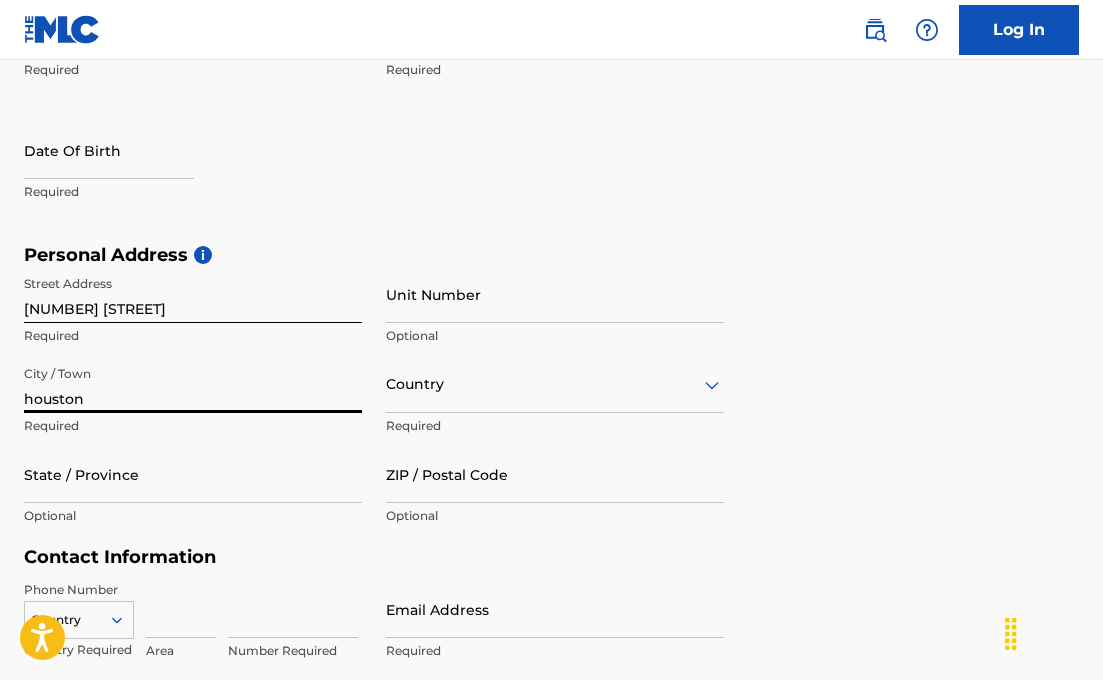 type on "houston" 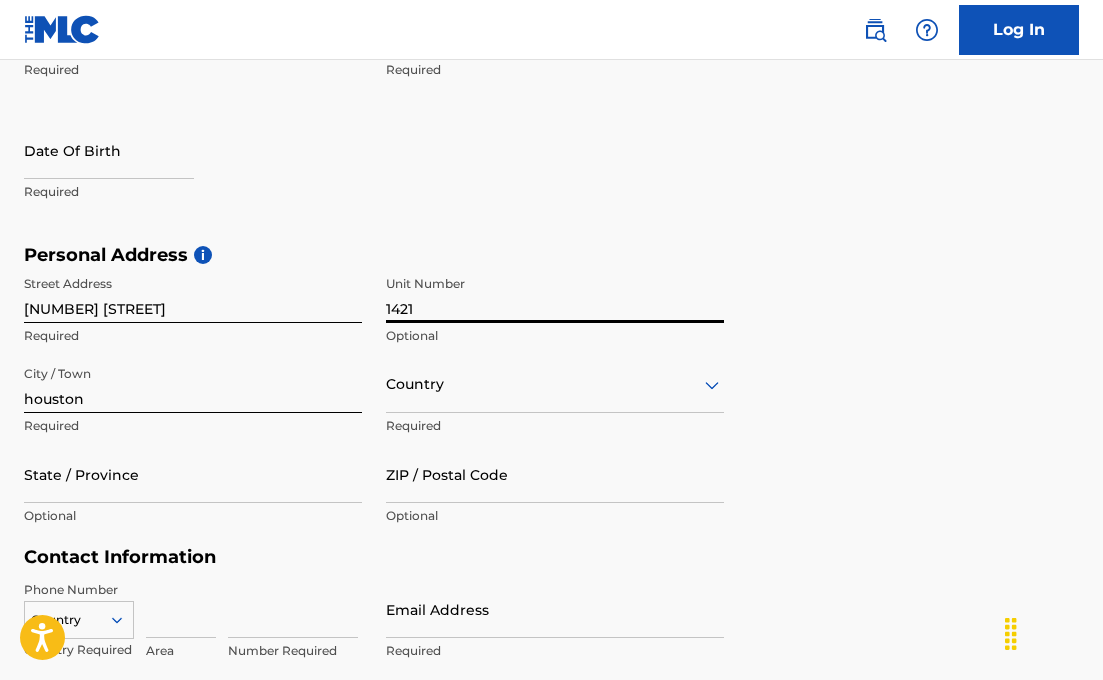 type on "1421" 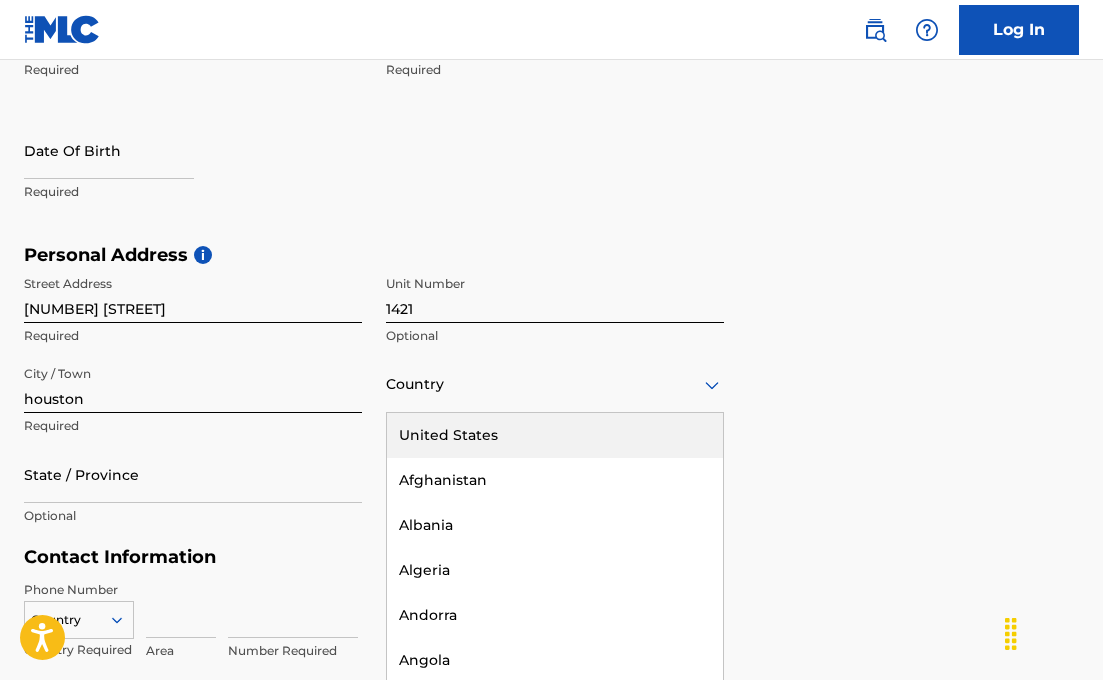 click on "United States, 1 of 223. 223 results available. Use Up and Down to choose options, press Enter to select the currently focused option, press Escape to exit the menu, press Tab to select the option and exit the menu. Country United States Afghanistan Albania Algeria Andorra Angola Anguilla Antigua and Barbuda Argentina Armenia Aruba Australia Austria Azerbaijan Bahamas Bahrain Bangladesh Barbados Belarus Belgium Belize Benin Bermuda Bhutan Bolivia Bosnia and Herzegovina Botswana Brazil Brunei Darussalam Bulgaria Burkina Faso Burundi Cambodia Cameroon Canada Cape Verde Cayman Islands Central African Republic Chad Chile China Colombia Comoros Congo Congo, the Democratic Republic of the Cook Islands Costa Rica Cote D'Ivoire Croatia Cuba Cyprus Czech Republic Denmark Djibouti Dominica Dominican Republic Ecuador Egypt El Salvador Equatorial Guinea Eritrea Estonia Ethiopia Falkland Islands (Malvinas) Faroe Islands Fiji Finland France French Guiana French Polynesia Gabon Gambia Georgia Germany Ghana Gibraltar Greece" at bounding box center (555, 384) 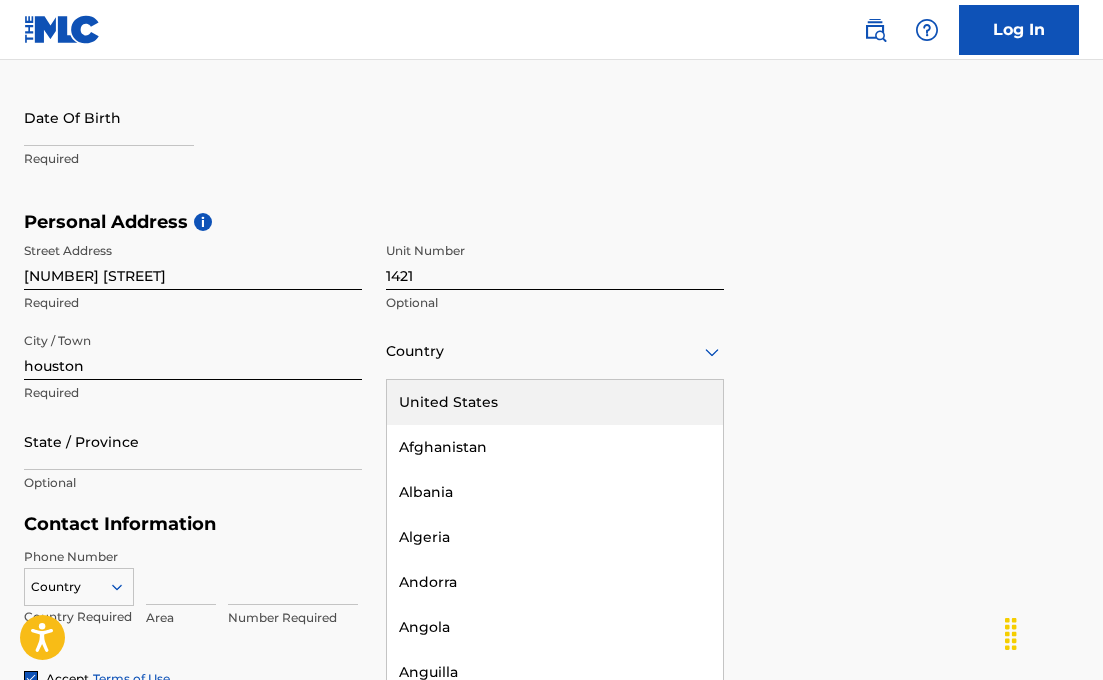 click on "United States" at bounding box center [555, 402] 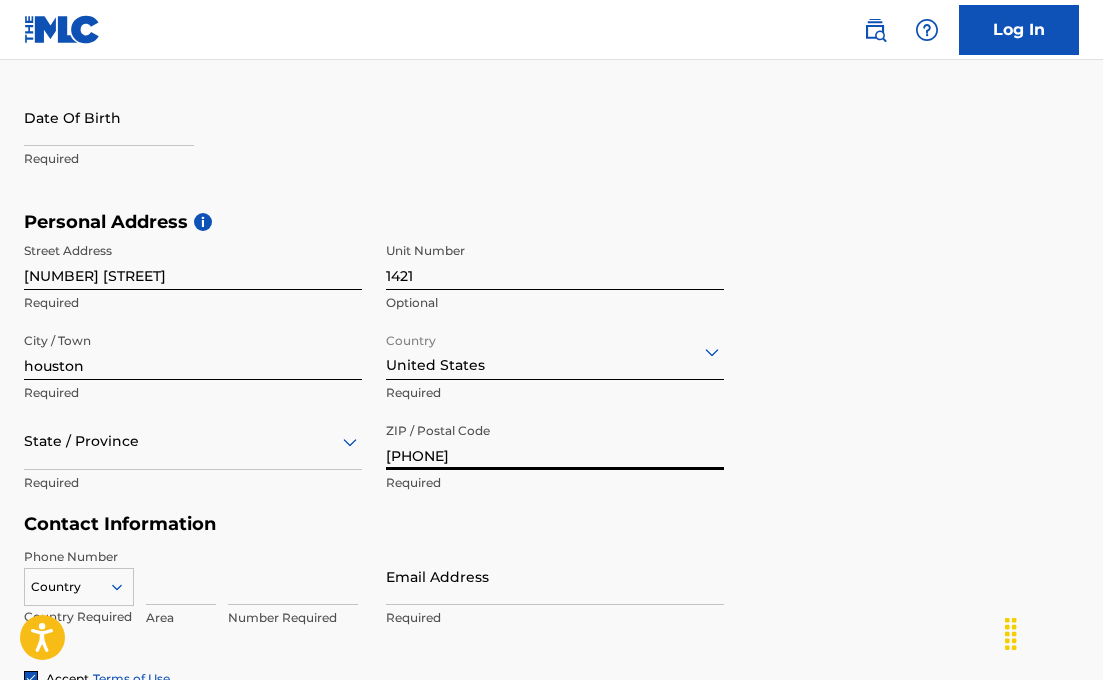 type on "77027" 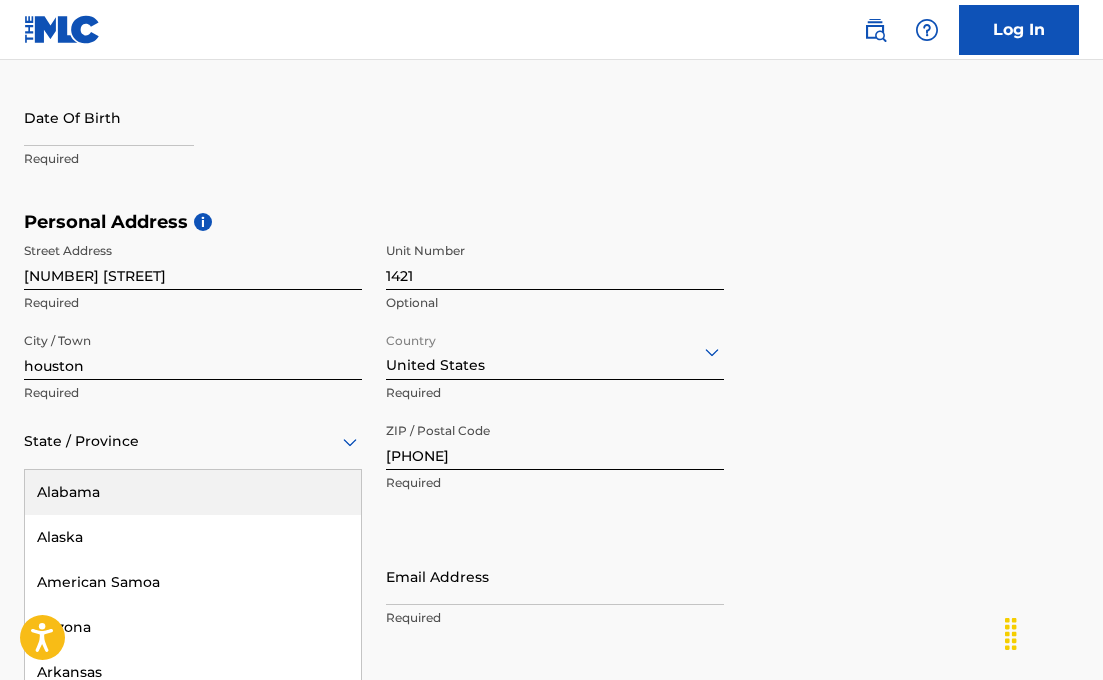 scroll, scrollTop: 627, scrollLeft: 0, axis: vertical 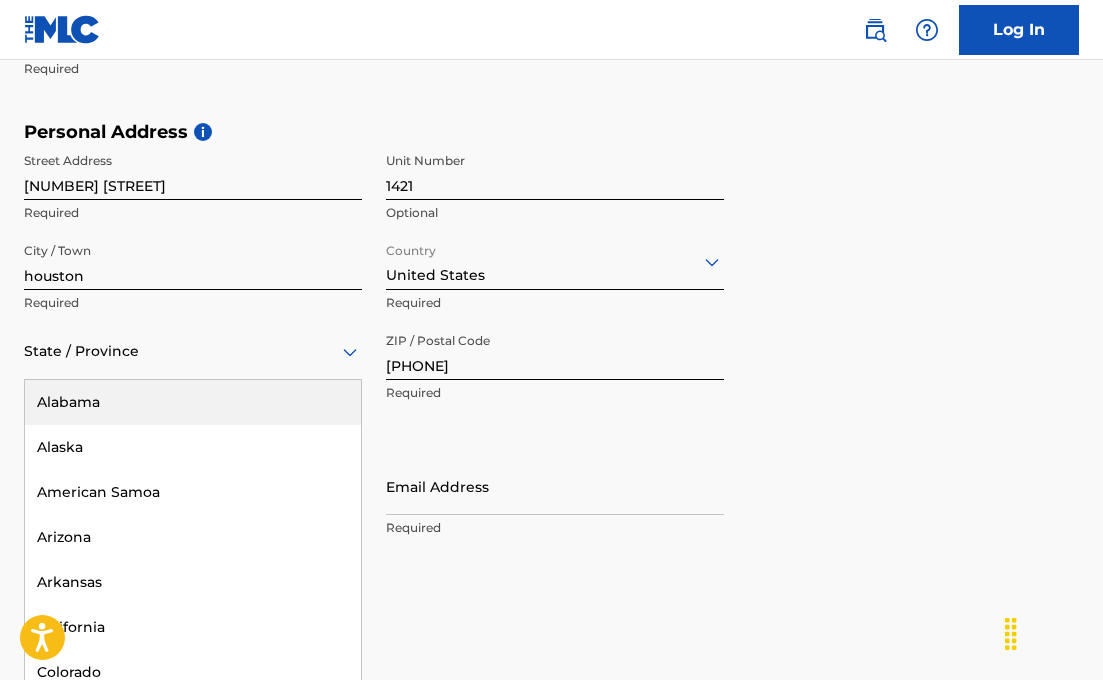 click on "Alabama, 1 of 57. 57 results available. Use Up and Down to choose options, press Enter to select the currently focused option, press Escape to exit the menu, press Tab to select the option and exit the menu. State / Province Alabama Alaska American Samoa Arizona Arkansas California Colorado Connecticut Delaware District of Columbia Florida Georgia Guam Hawaii Idaho Illinois Indiana Iowa Kansas Kentucky Louisiana Maine Maryland Massachusetts Michigan Minnesota Mississippi Missouri Montana Nebraska Nevada New Hampshire New Jersey New Mexico New York North Carolina North Dakota Northern Mariana Islands Ohio Oklahoma Oregon Pennsylvania Puerto Rico Puerto Rico Rhode Island South Carolina South Dakota Tennessee Texas Utah Vermont Virgin Islands, U.S. Virginia Washington West Virginia Wisconsin Wyoming" at bounding box center [193, 351] 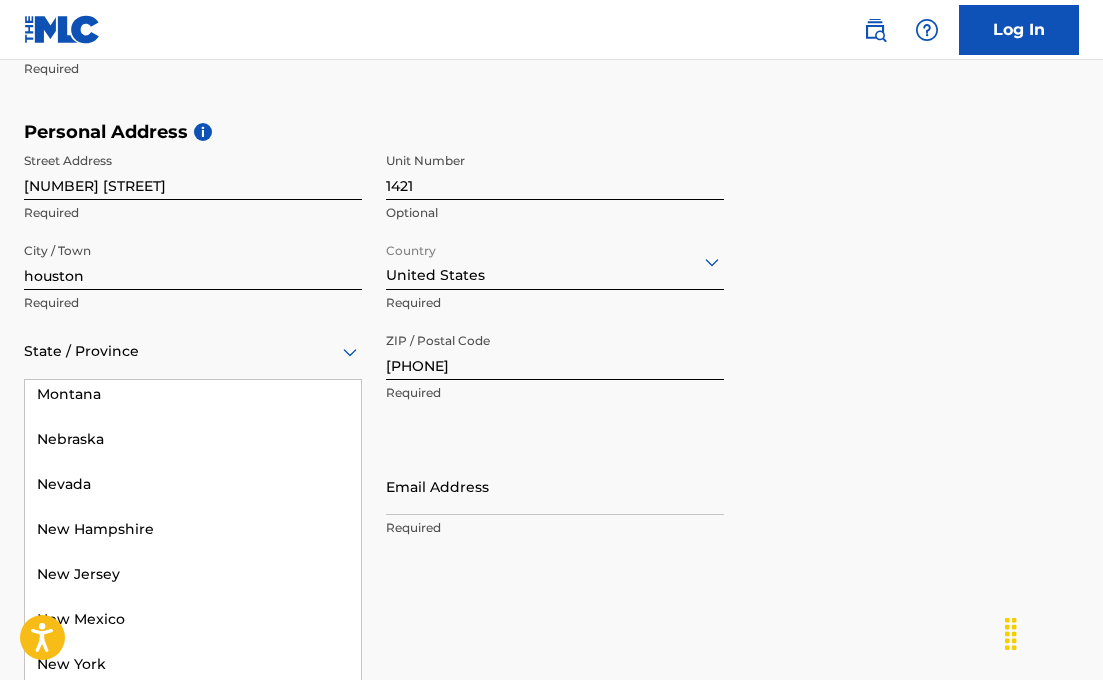 scroll, scrollTop: 1346, scrollLeft: 0, axis: vertical 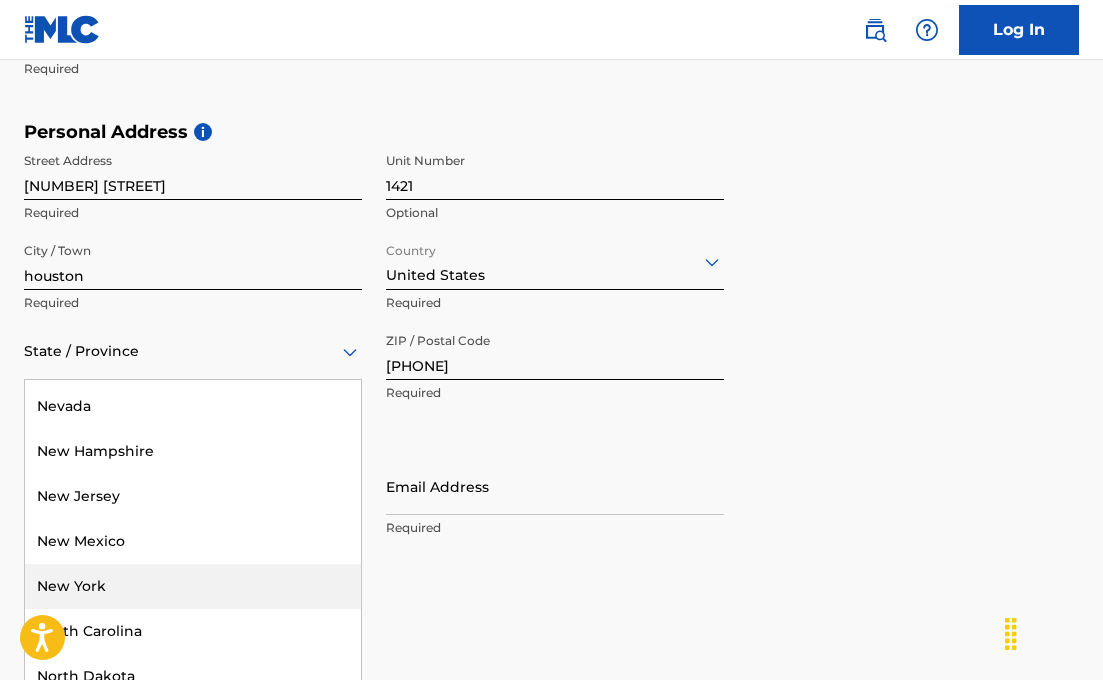 click on "New York" at bounding box center (193, 586) 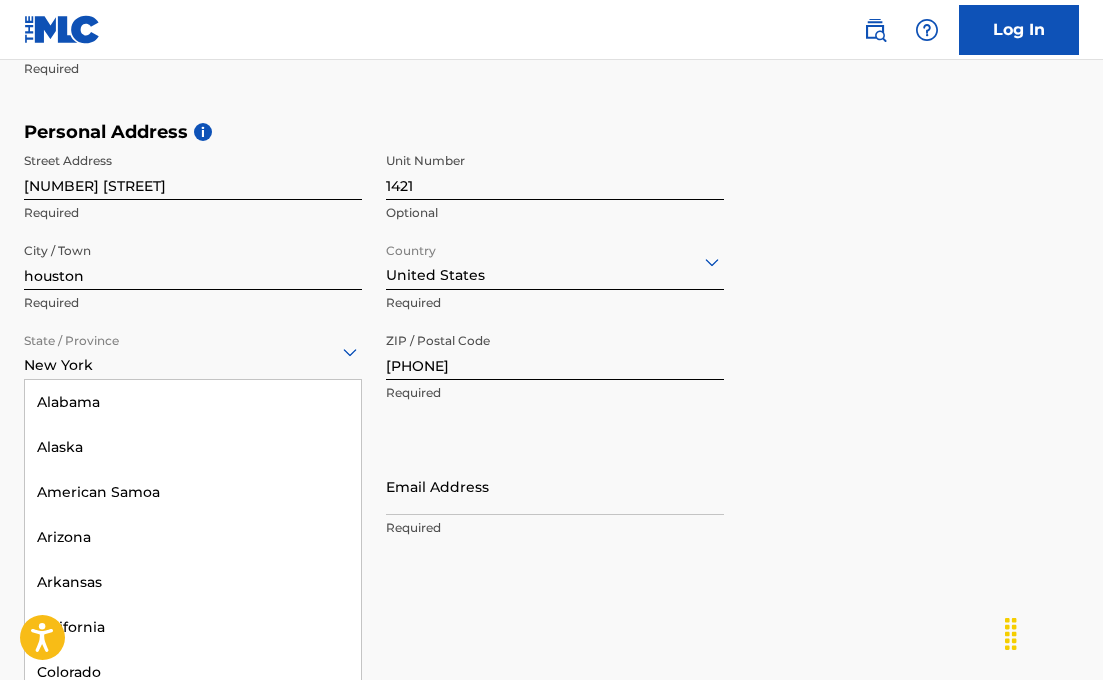 click on "New York" at bounding box center (193, 351) 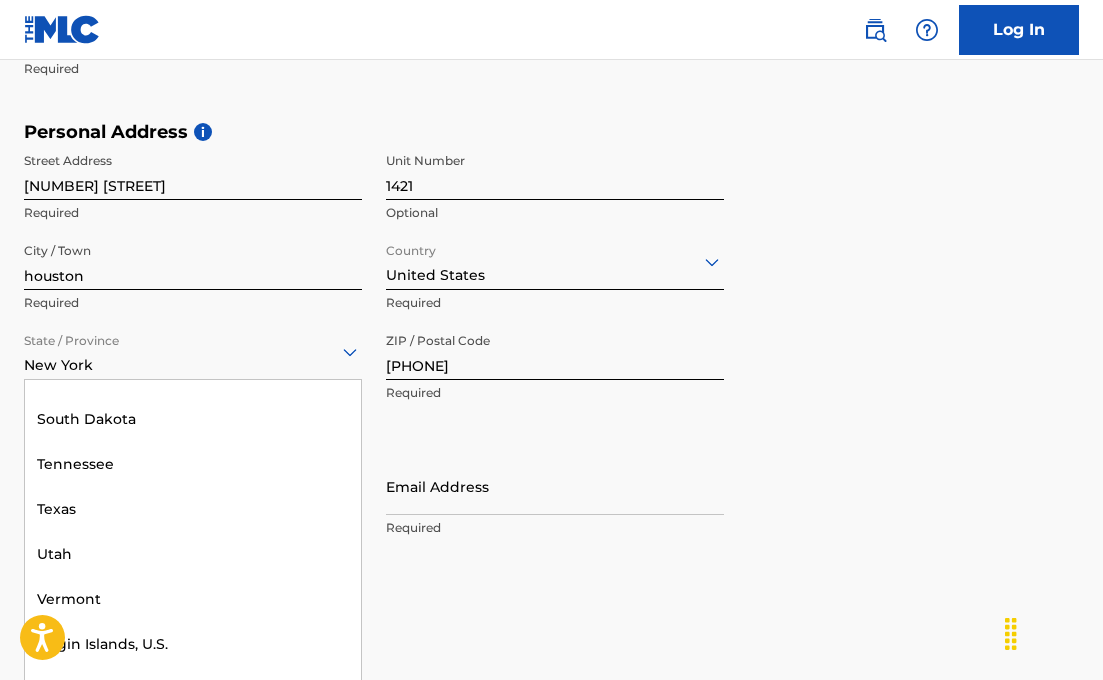 scroll, scrollTop: 2055, scrollLeft: 0, axis: vertical 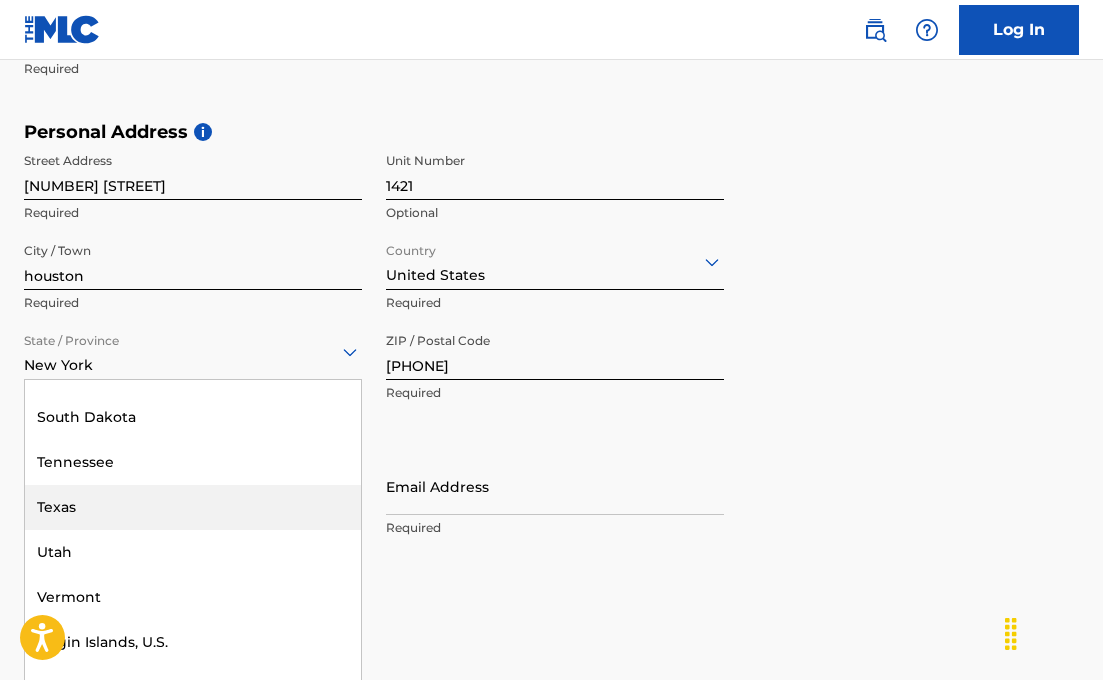 click on "Texas" at bounding box center [193, 507] 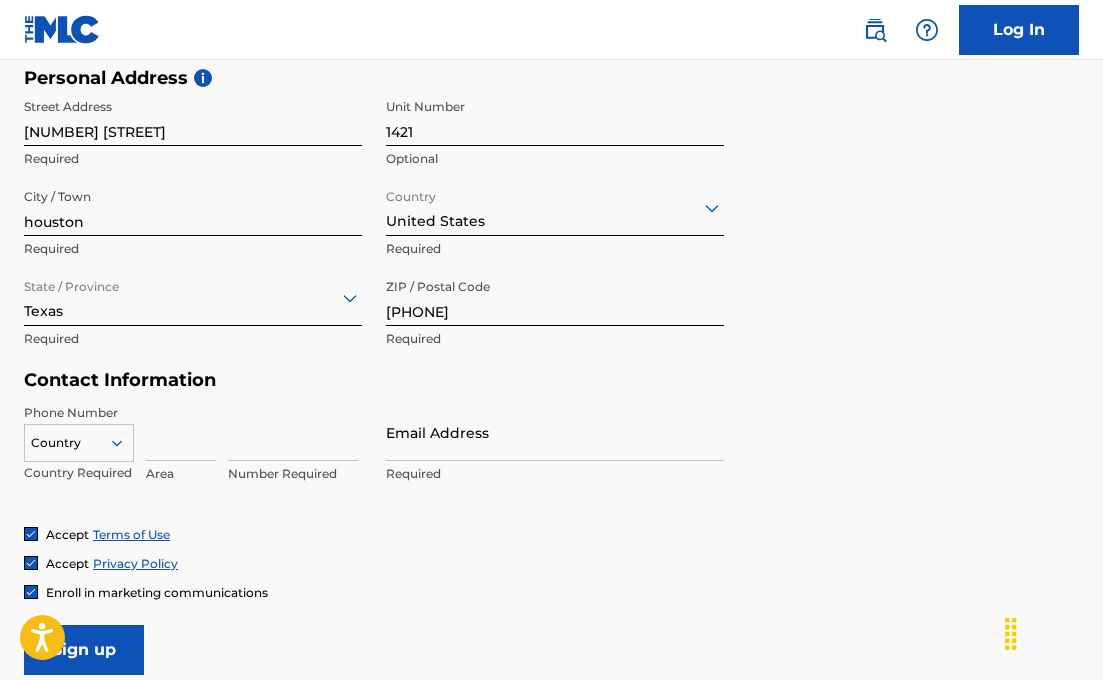 scroll, scrollTop: 706, scrollLeft: 0, axis: vertical 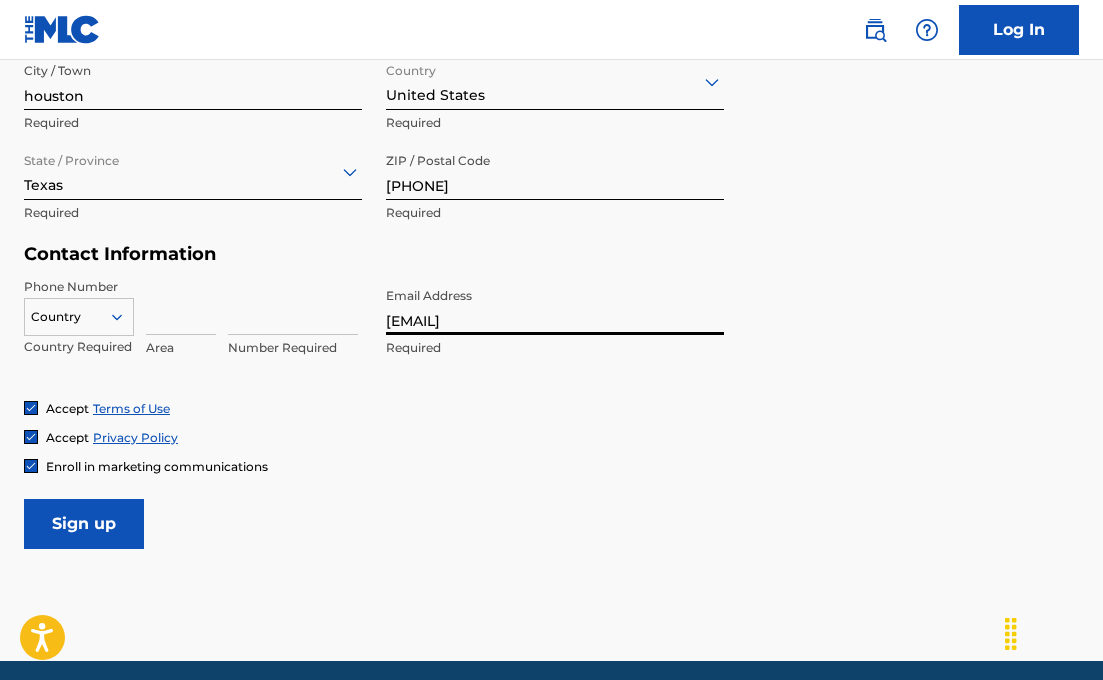 type on "[EMAIL]" 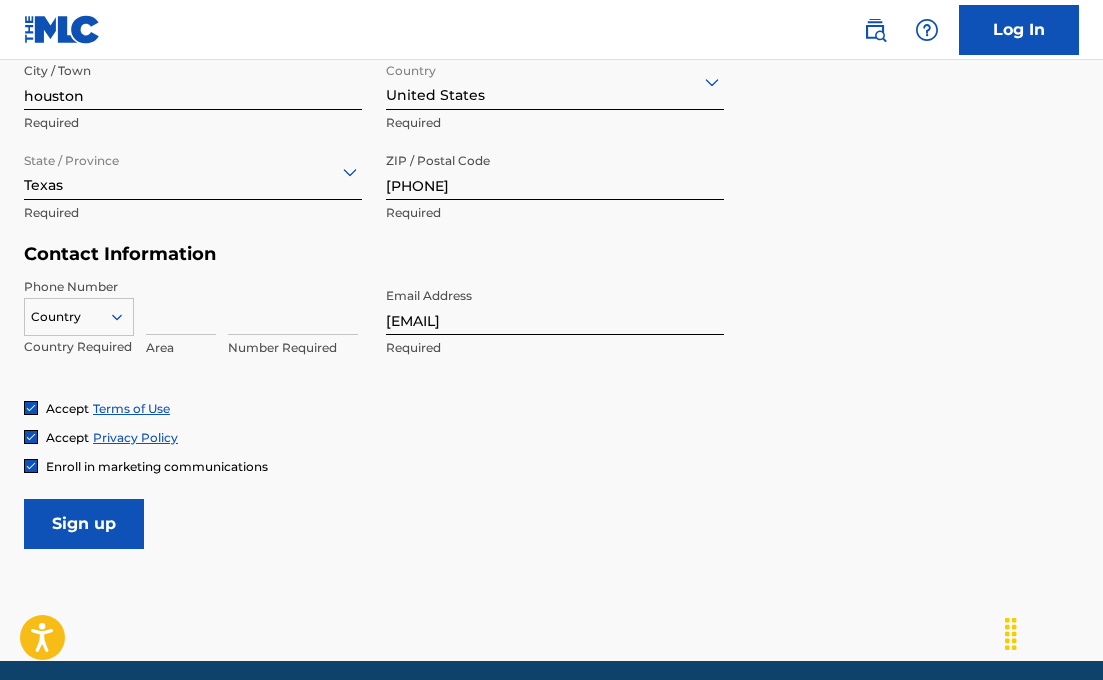 click on "Sign up" at bounding box center (84, 524) 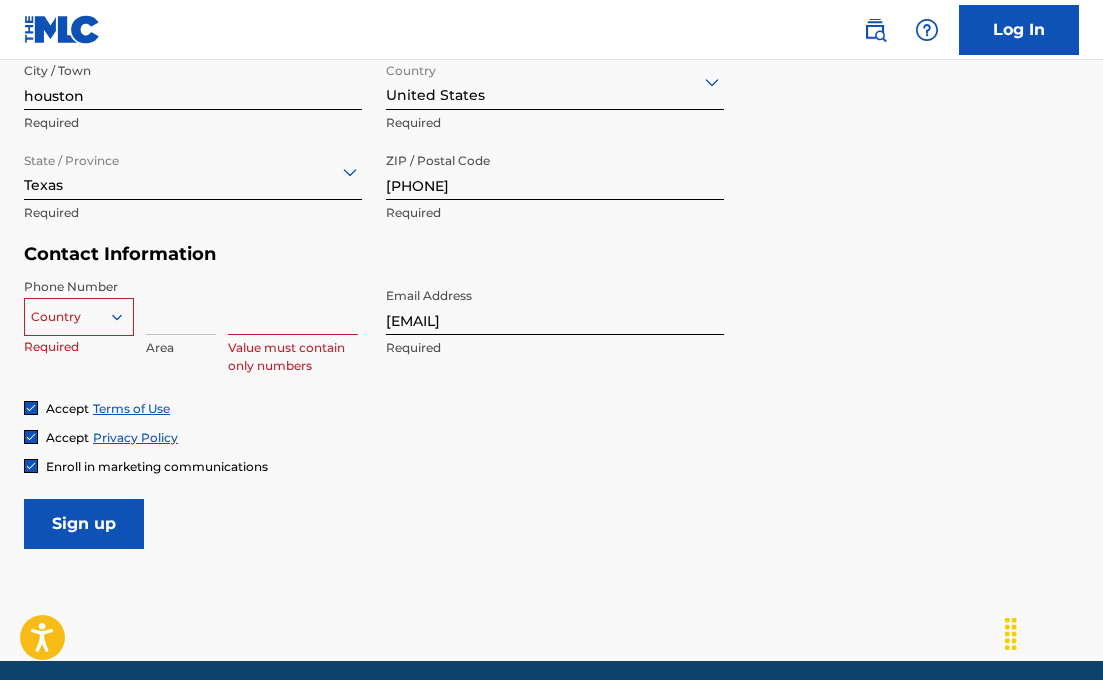 click at bounding box center (181, 306) 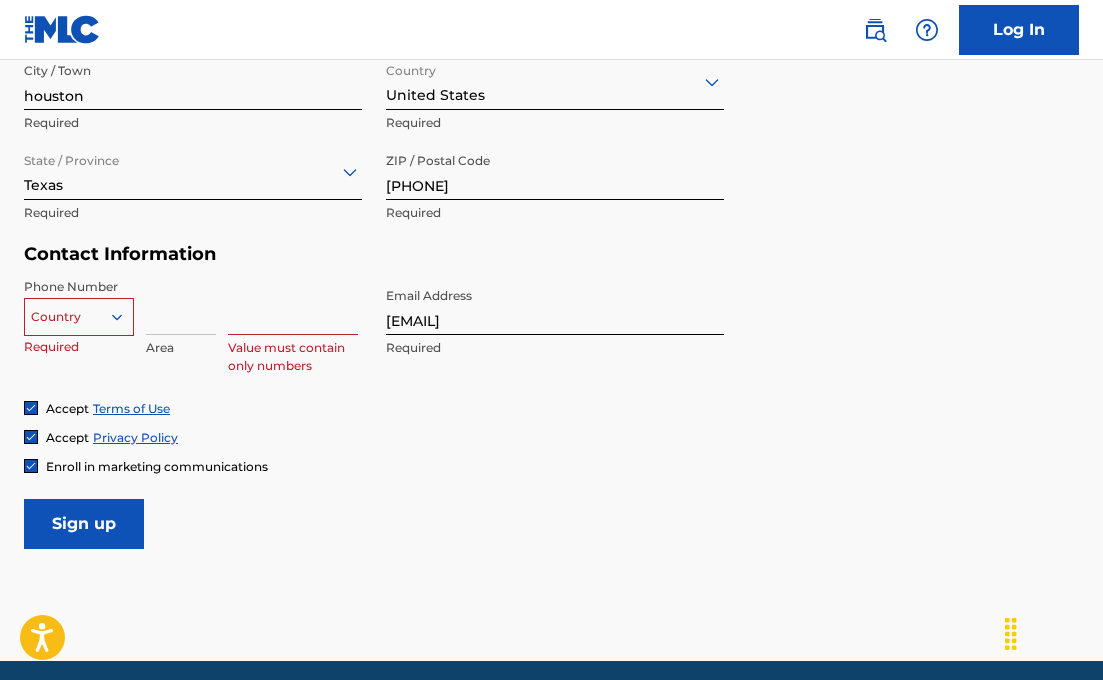 click at bounding box center (181, 306) 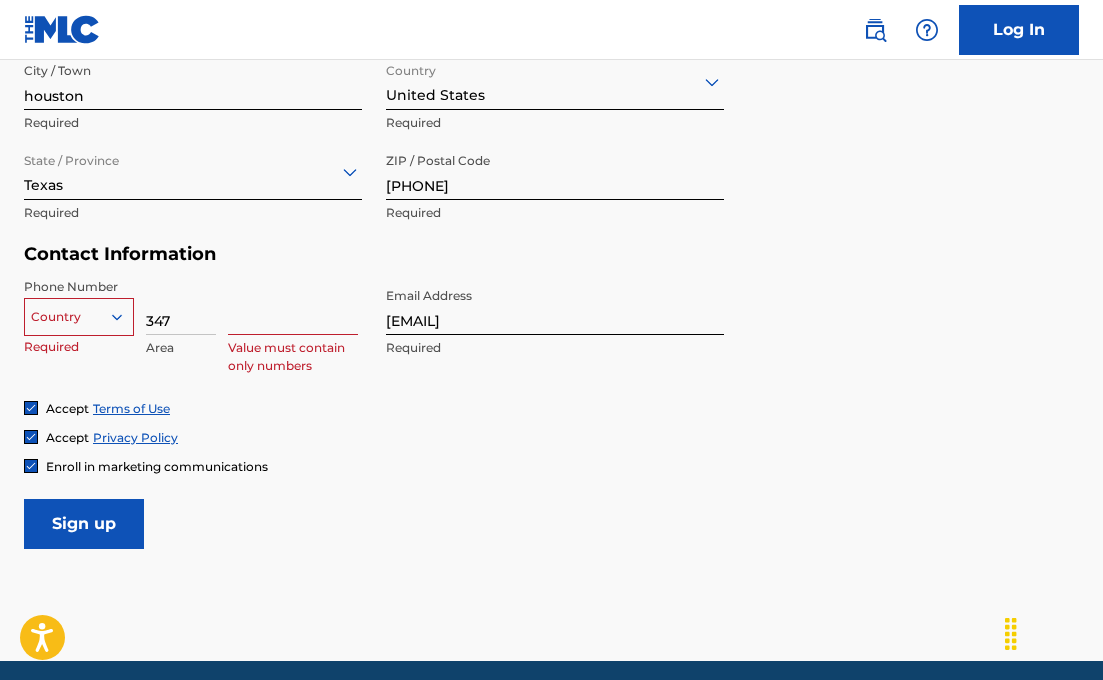 type on "347" 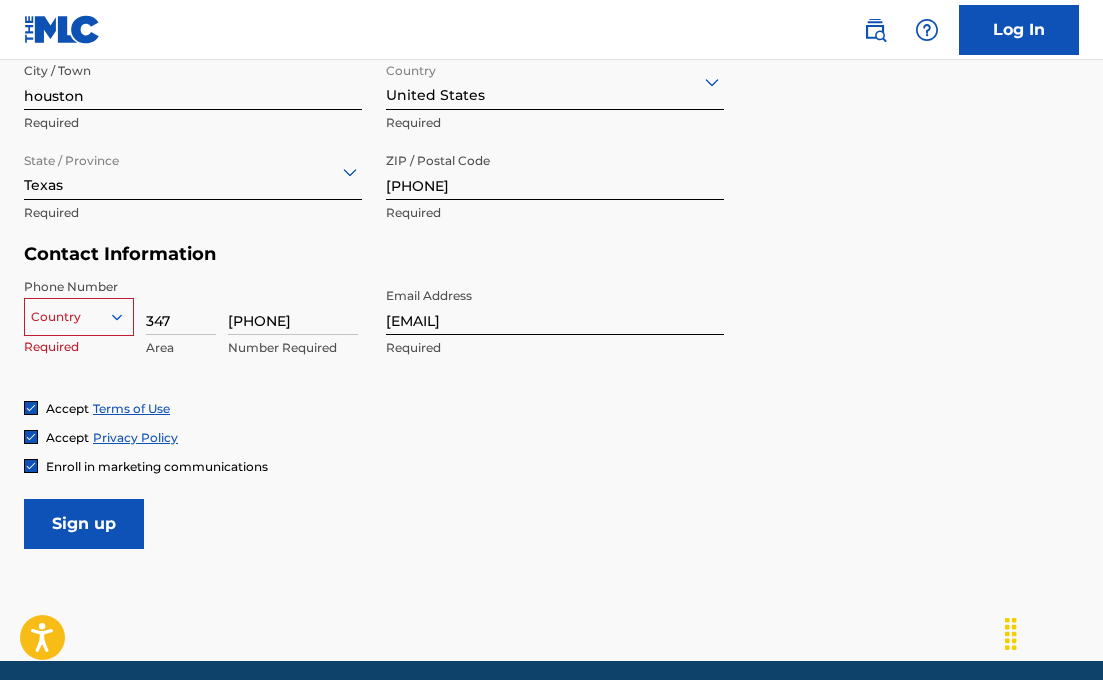 type on "9853230" 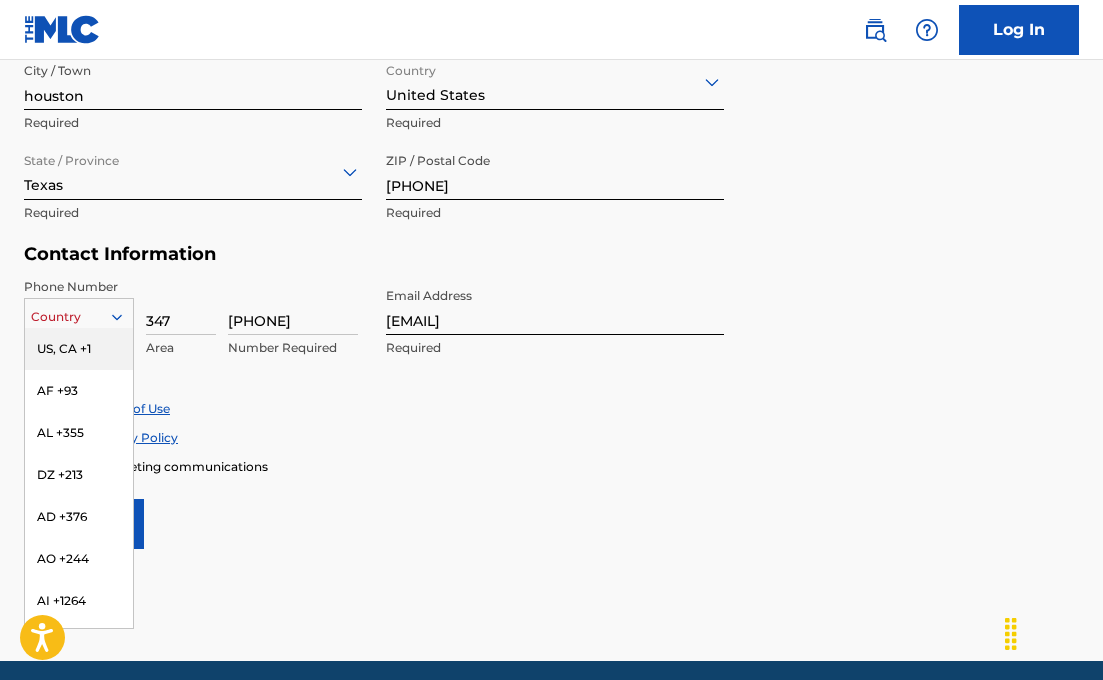 click on "US, CA +1" at bounding box center (79, 349) 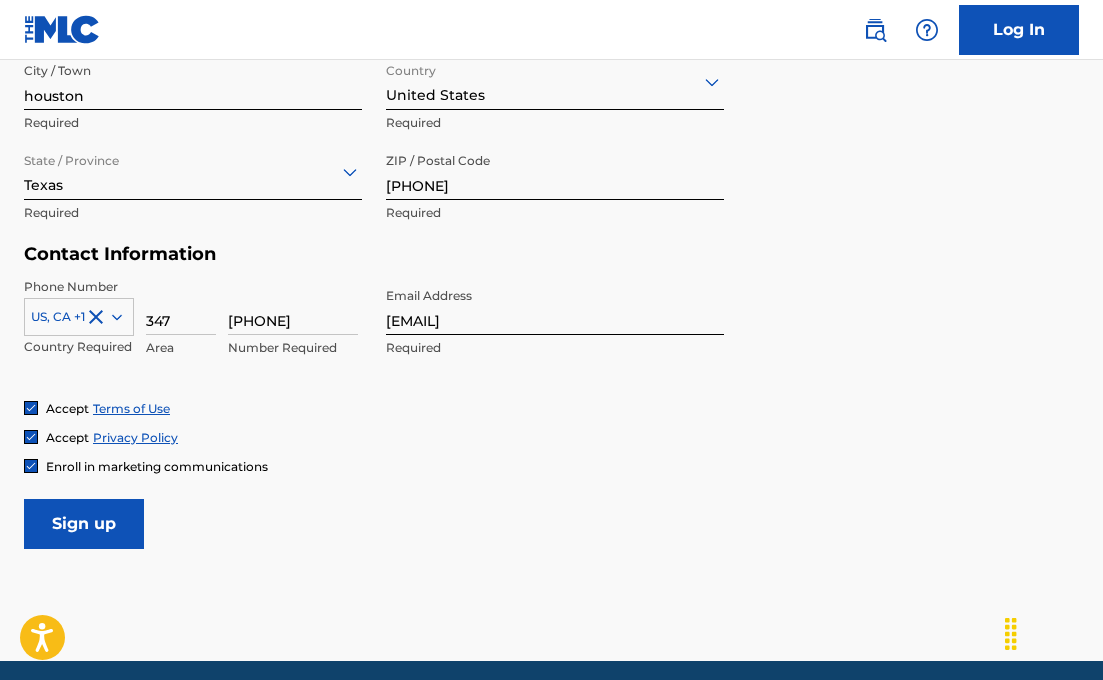 click on "Sign up" at bounding box center (84, 524) 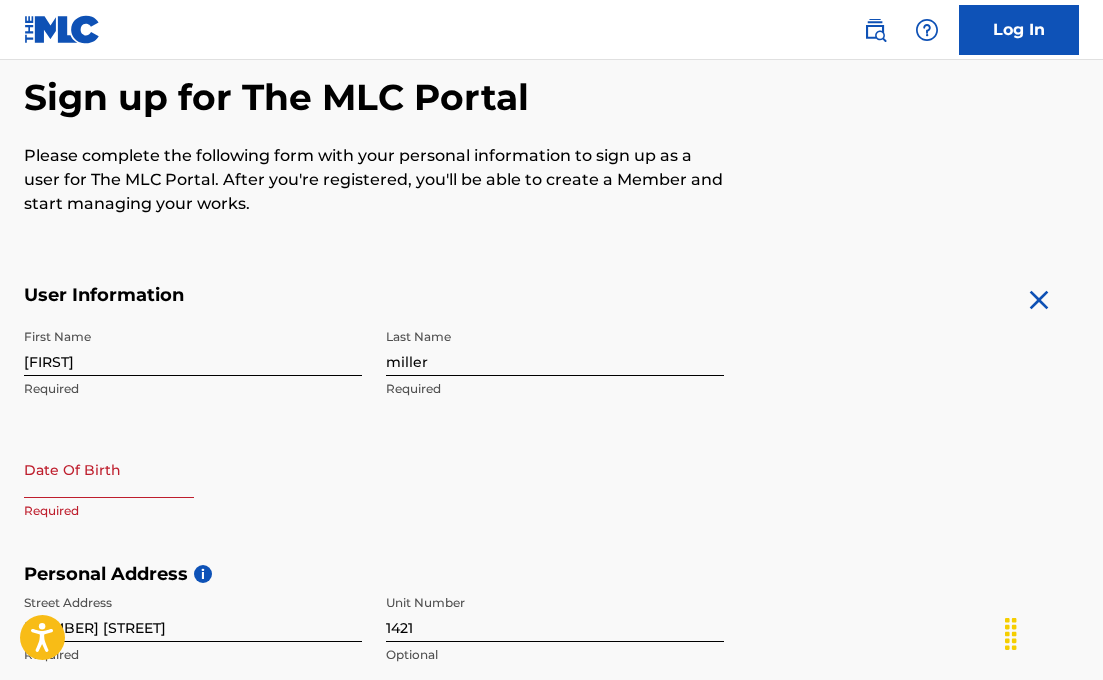 scroll, scrollTop: 203, scrollLeft: 0, axis: vertical 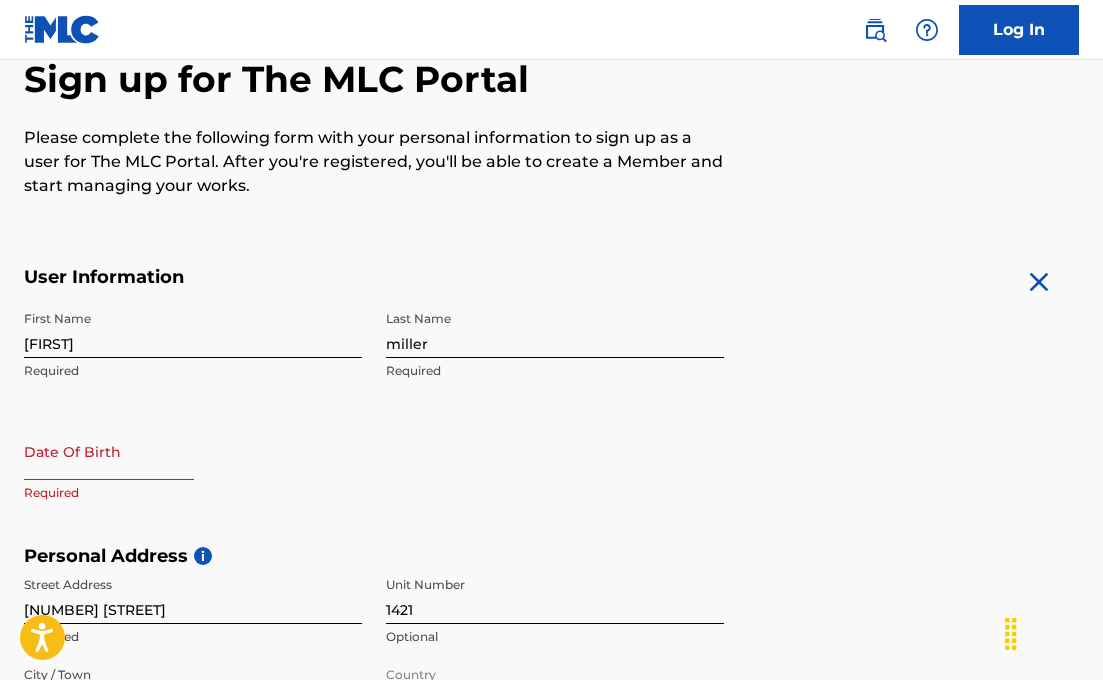 select on "7" 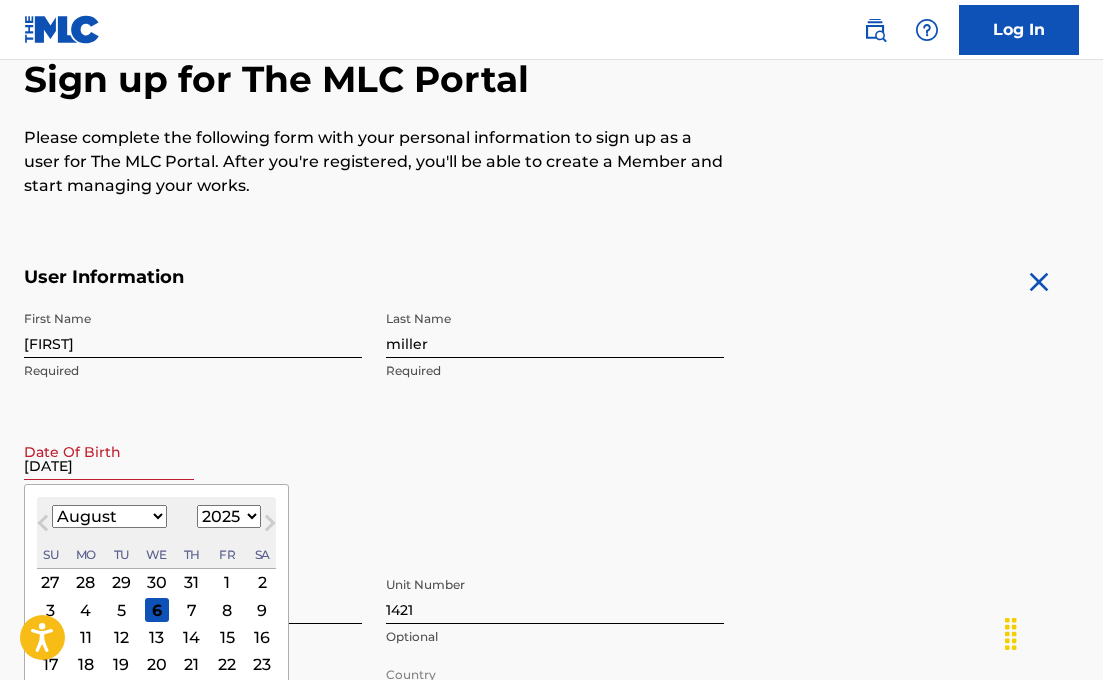 type on "12191995" 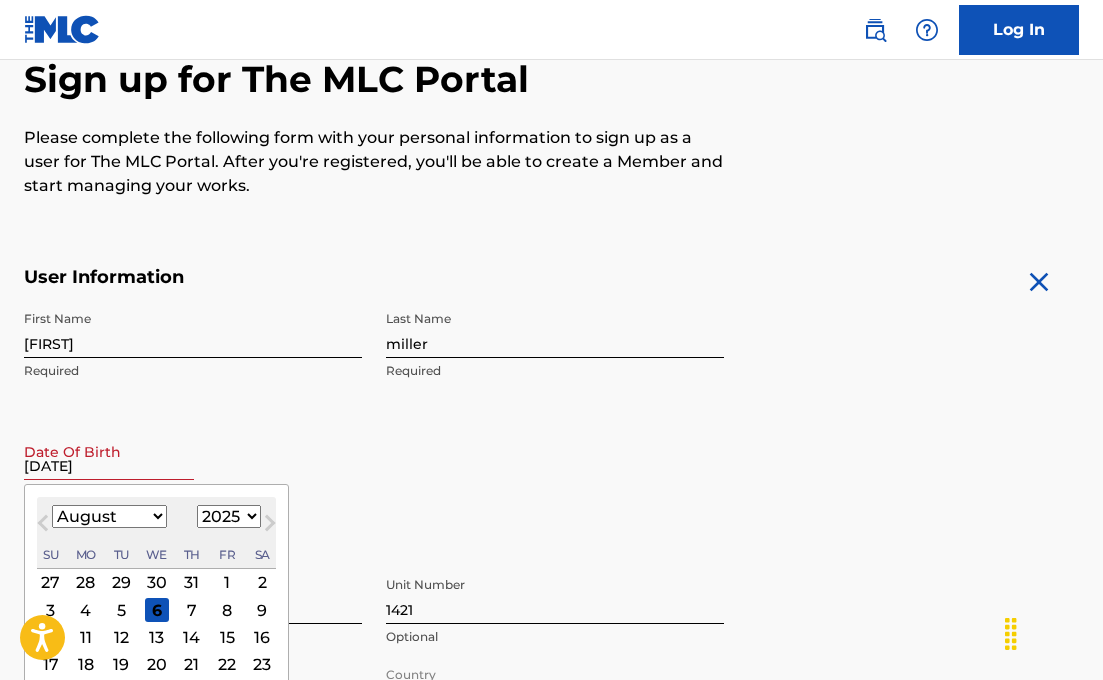 click on "12191995" at bounding box center [109, 451] 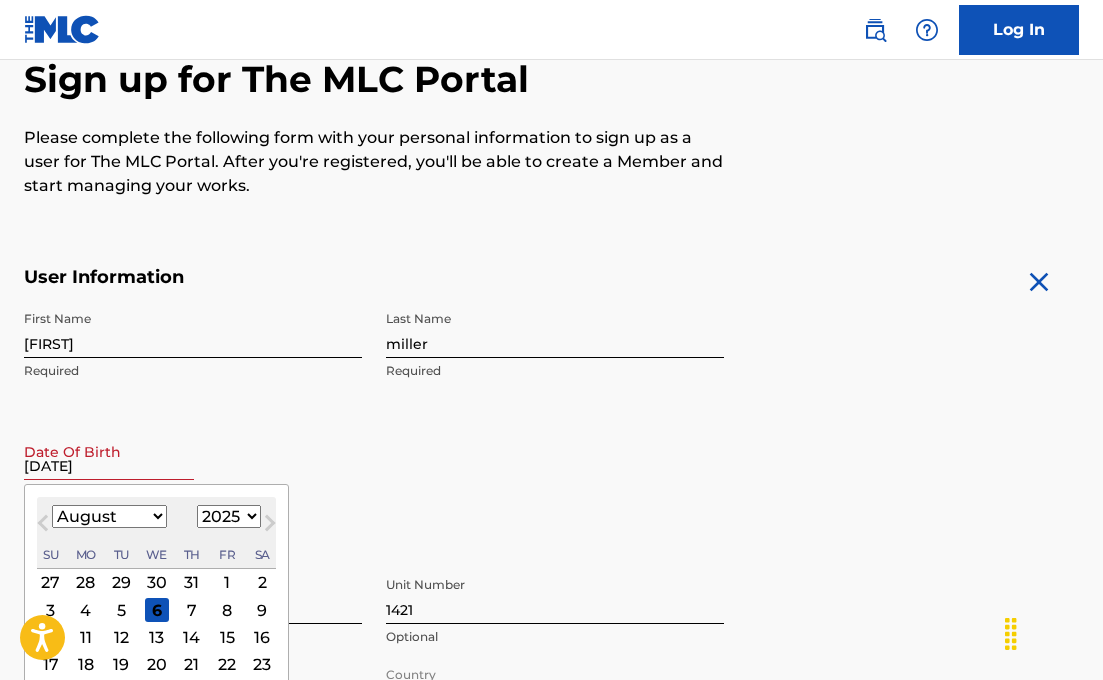 type 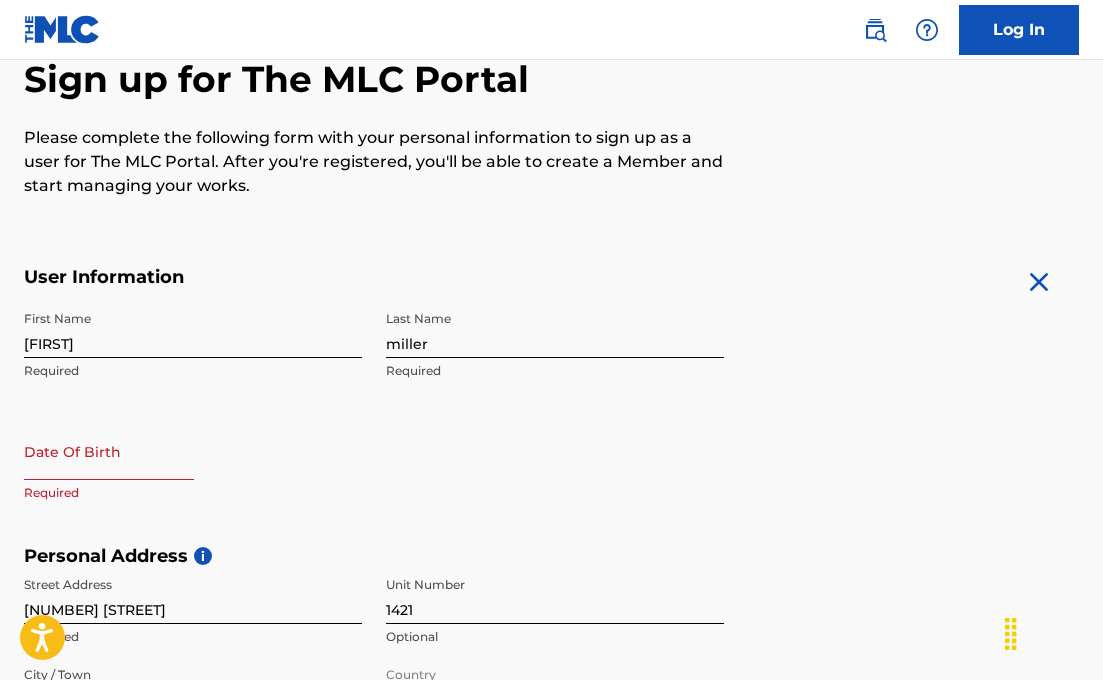 click on "Date Of Birth Required" at bounding box center (193, 468) 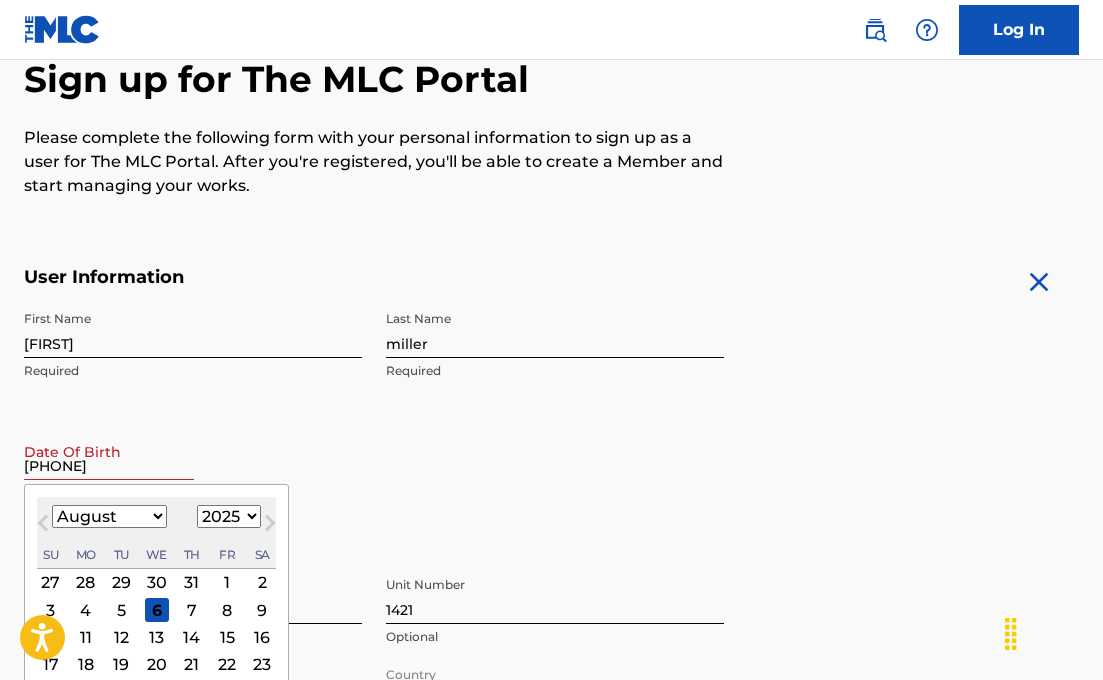 type on "121995" 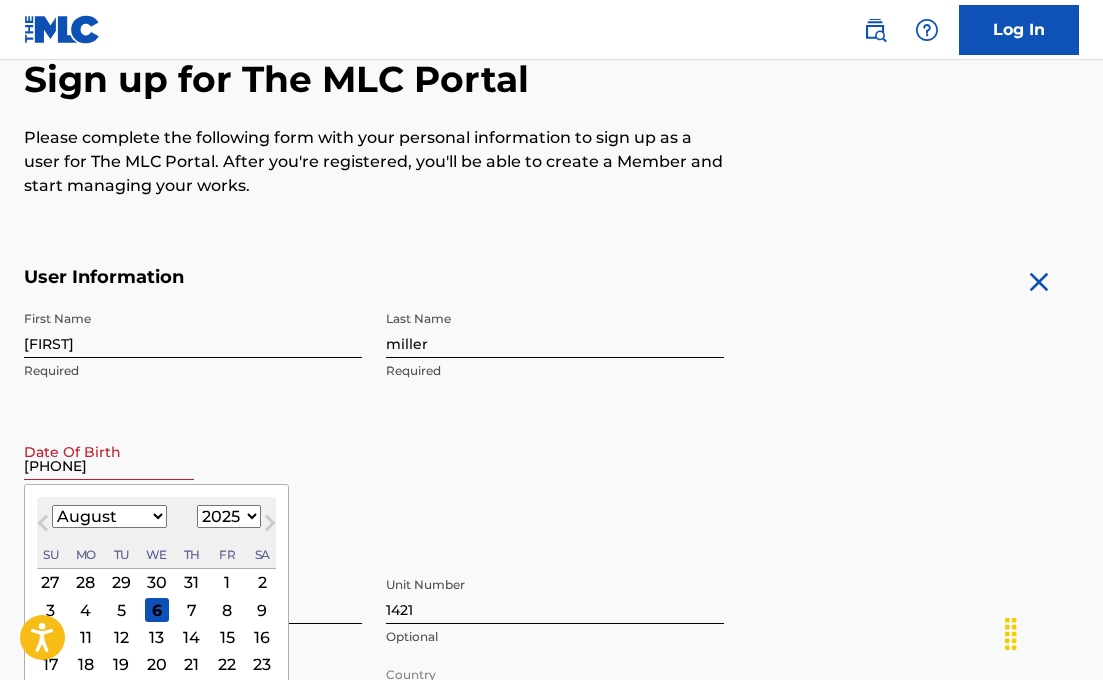 select on "1995" 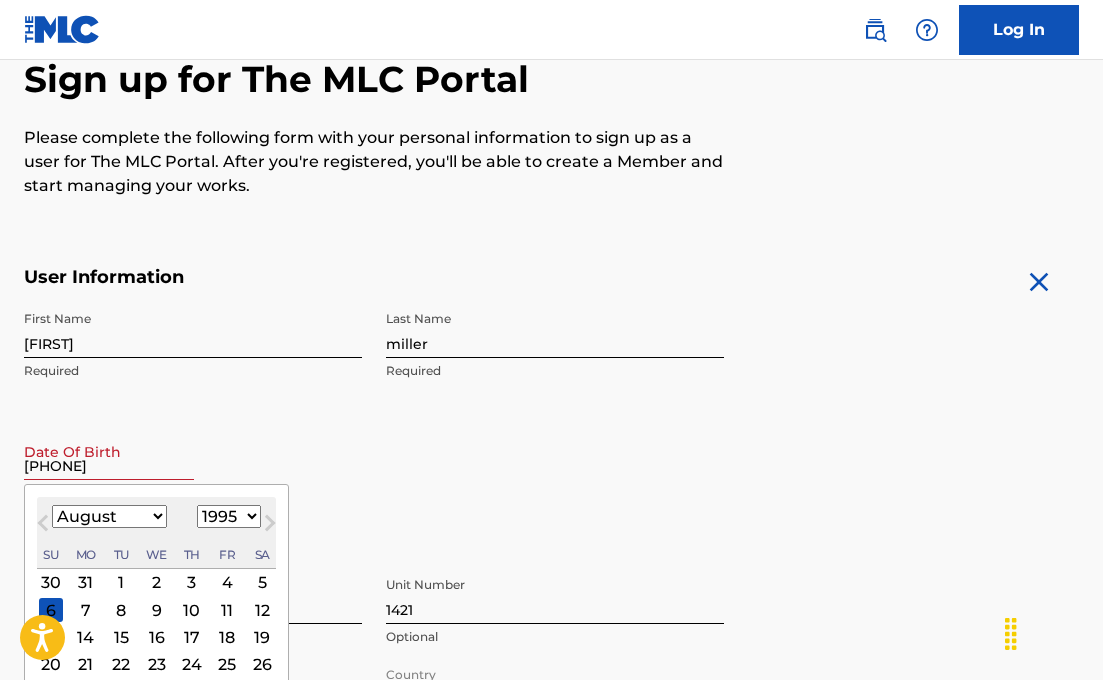 select on "11" 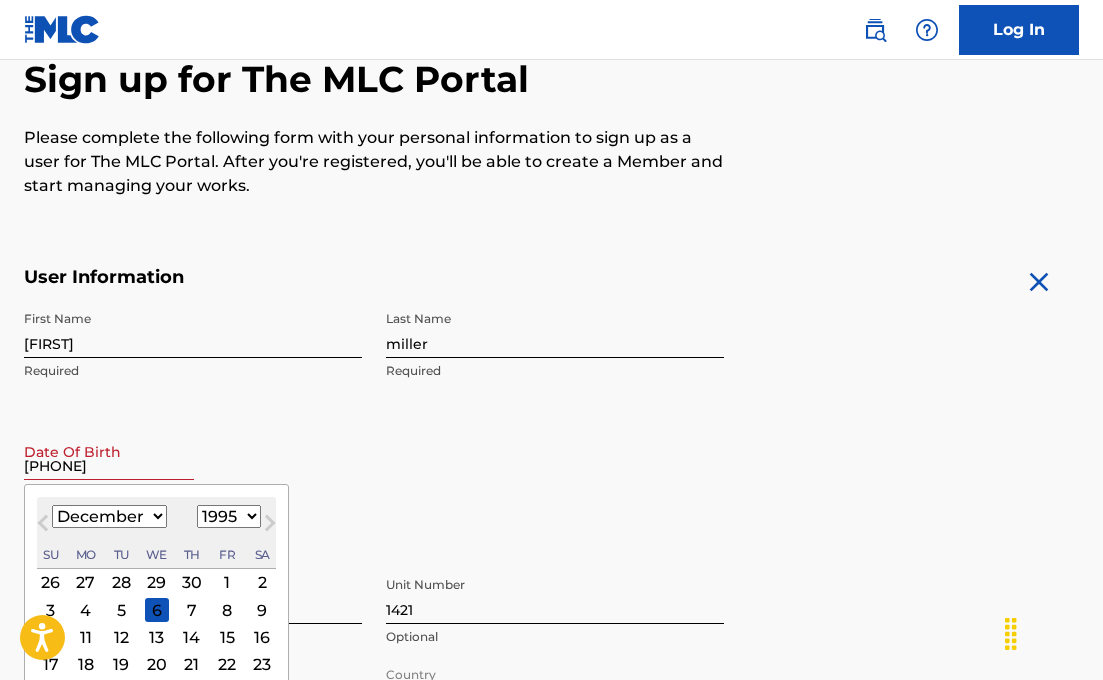click on "19" at bounding box center (121, 664) 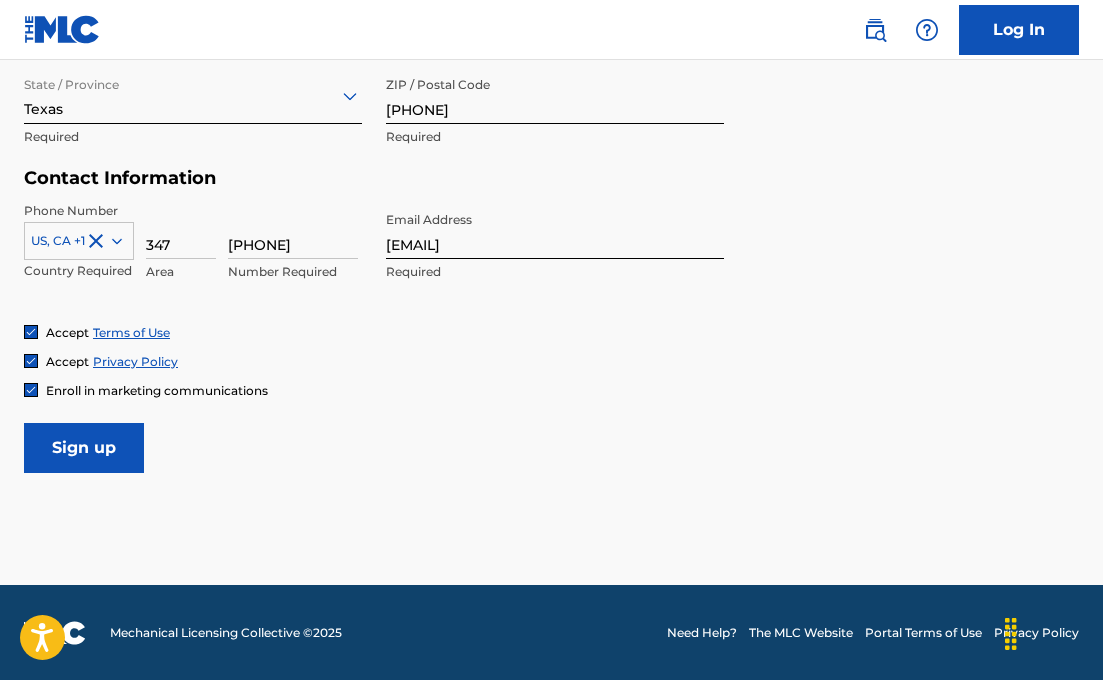 scroll, scrollTop: 882, scrollLeft: 0, axis: vertical 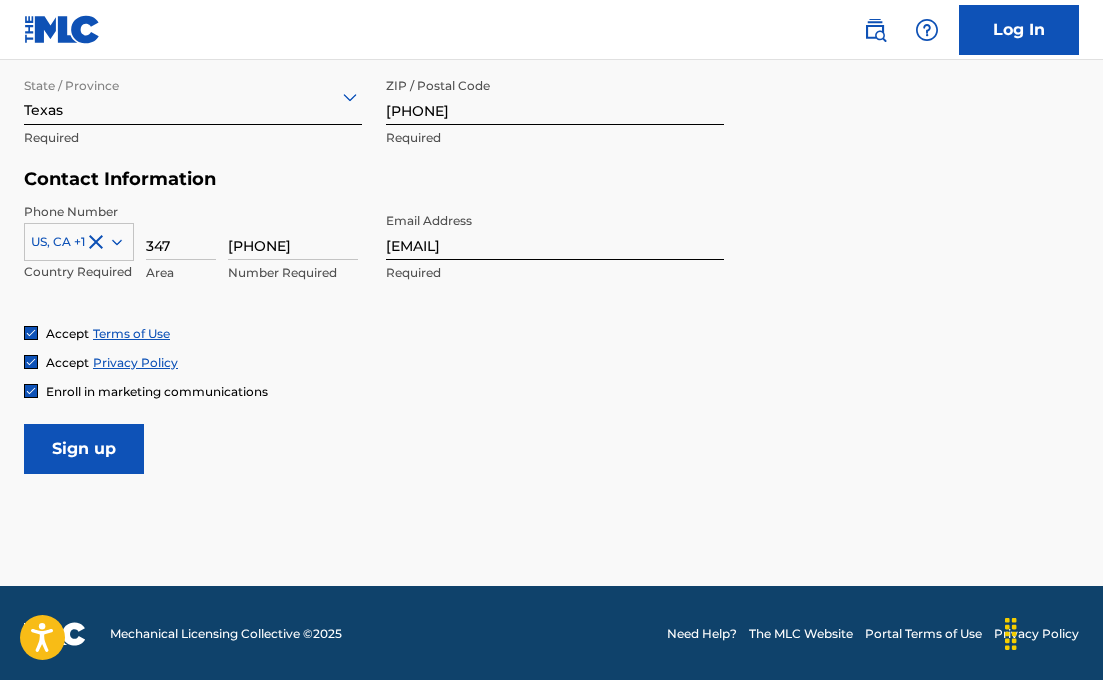 click on "Sign up" at bounding box center (84, 449) 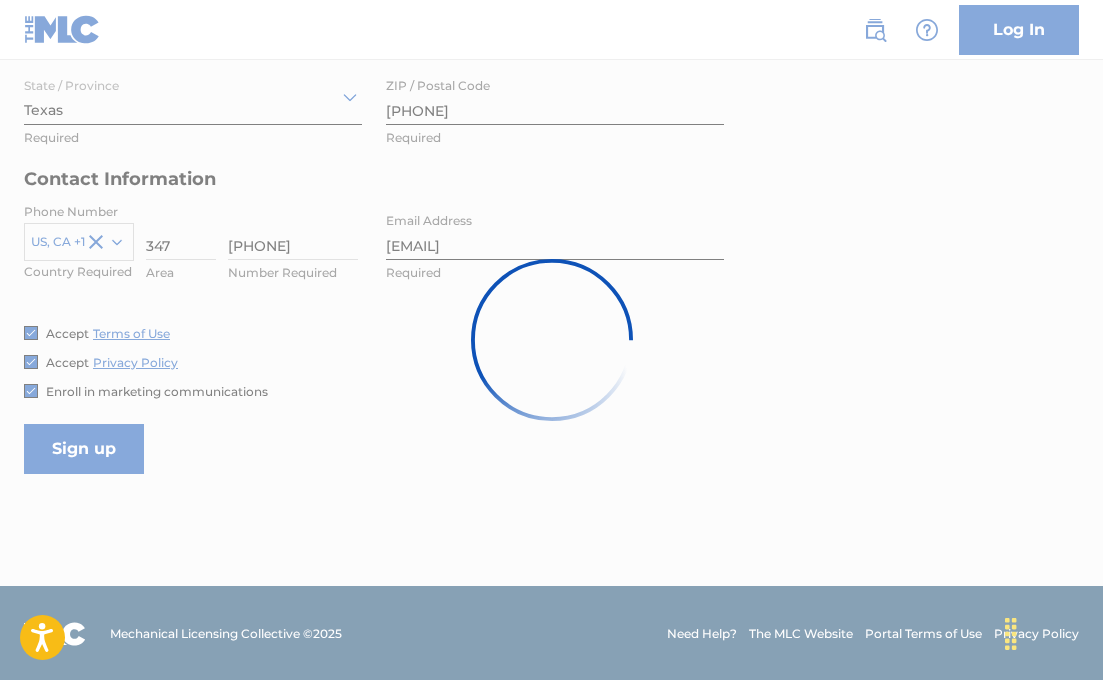scroll, scrollTop: 0, scrollLeft: 0, axis: both 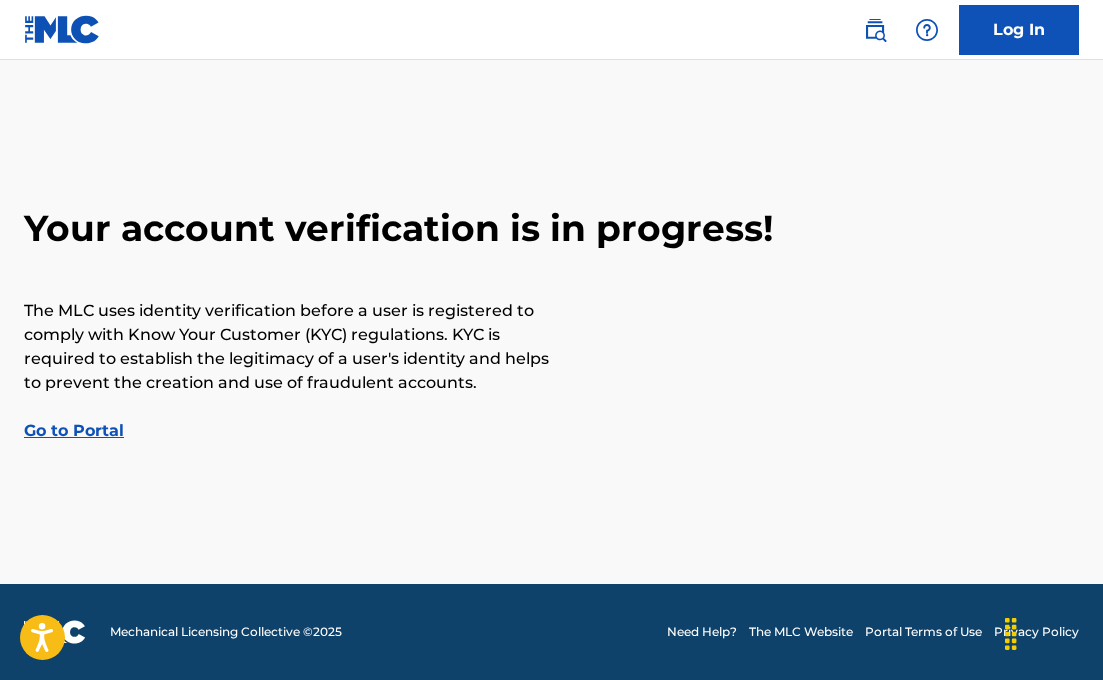 click on "Go to Portal" at bounding box center [74, 430] 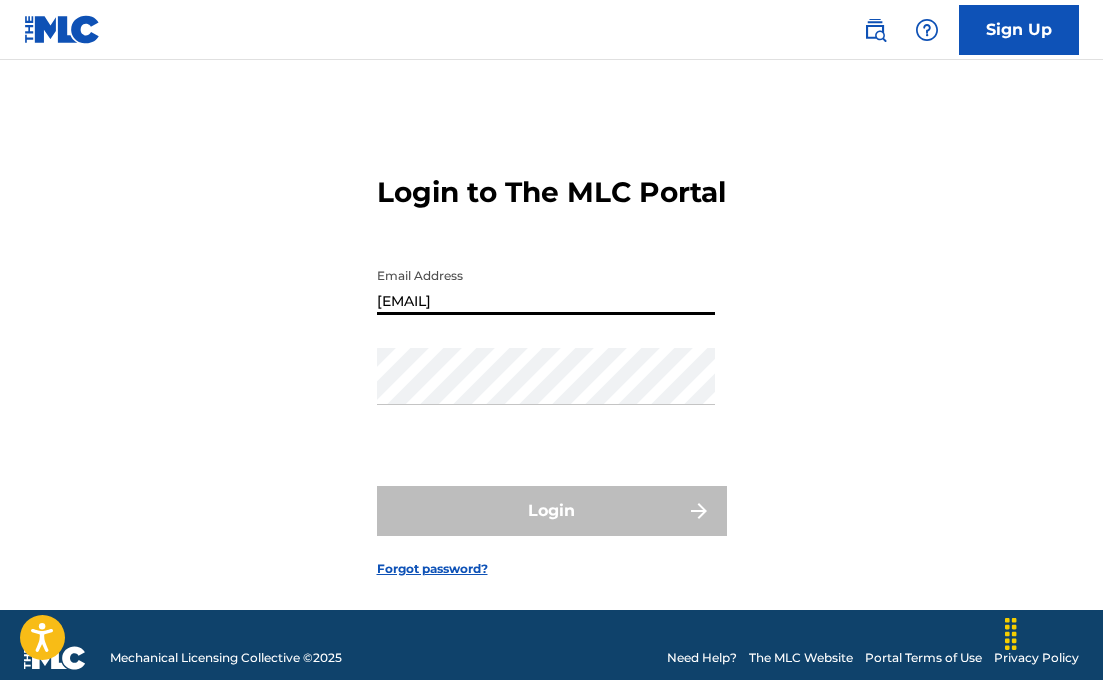 type on "[EMAIL]" 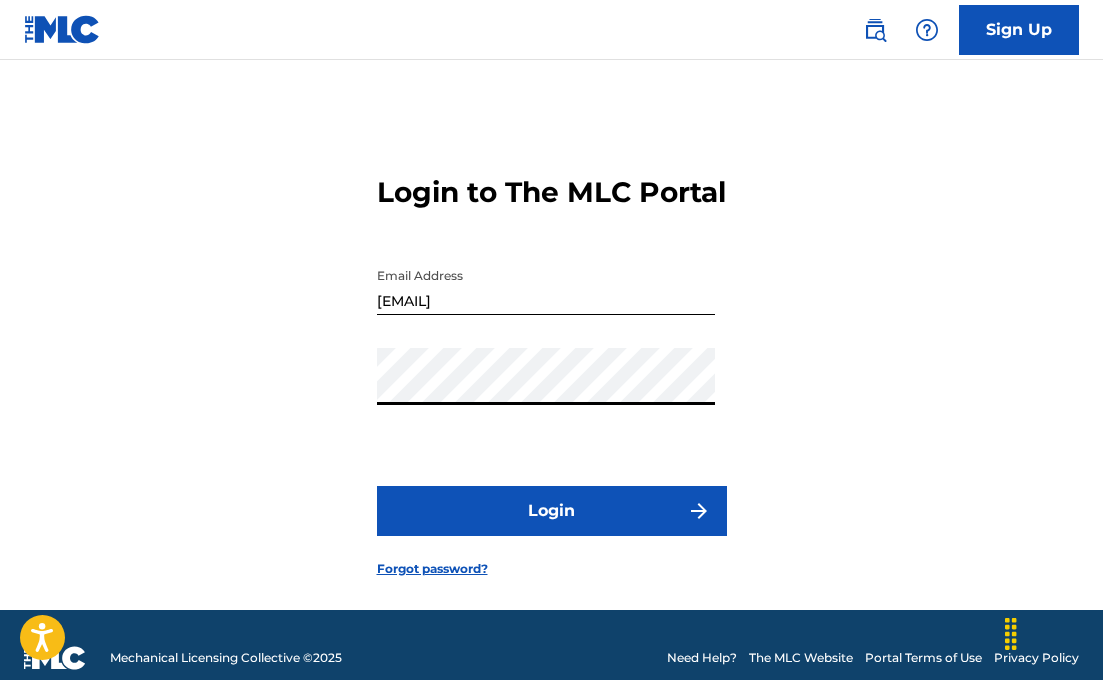 click on "Login" at bounding box center [552, 511] 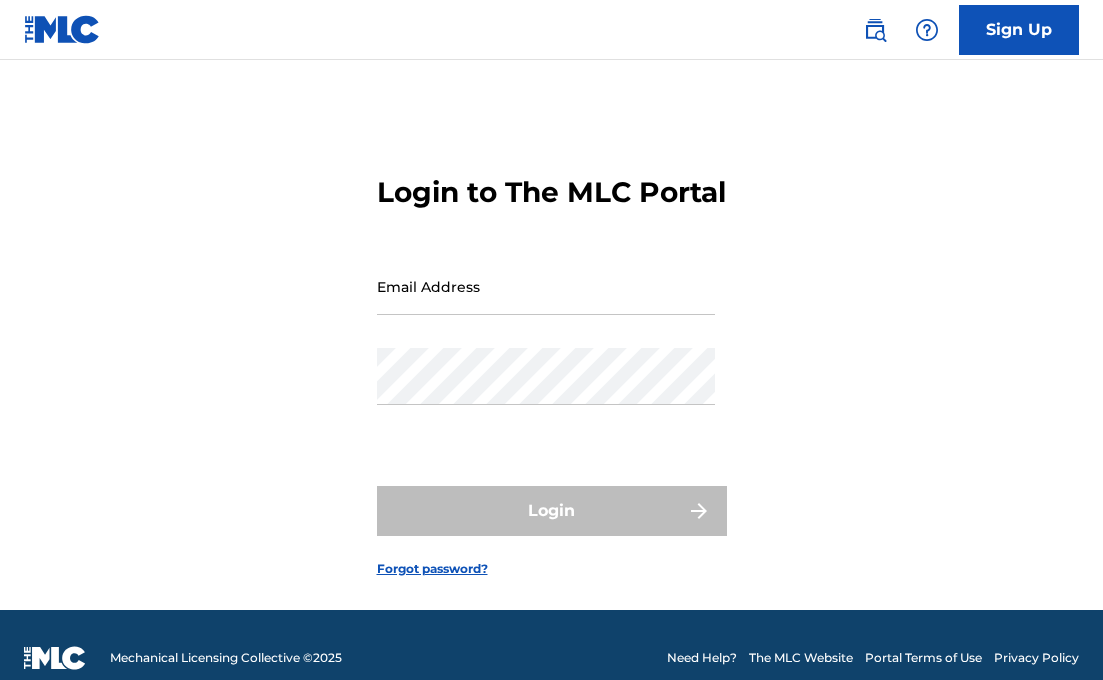scroll, scrollTop: 0, scrollLeft: 0, axis: both 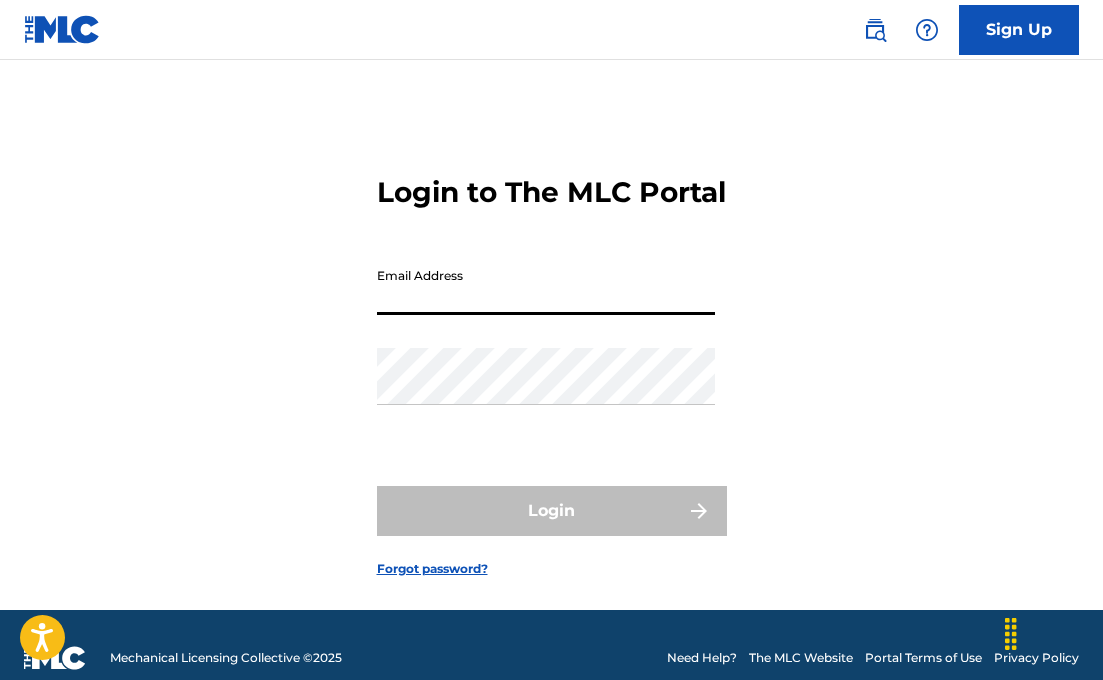 click on "Email Address" at bounding box center (546, 286) 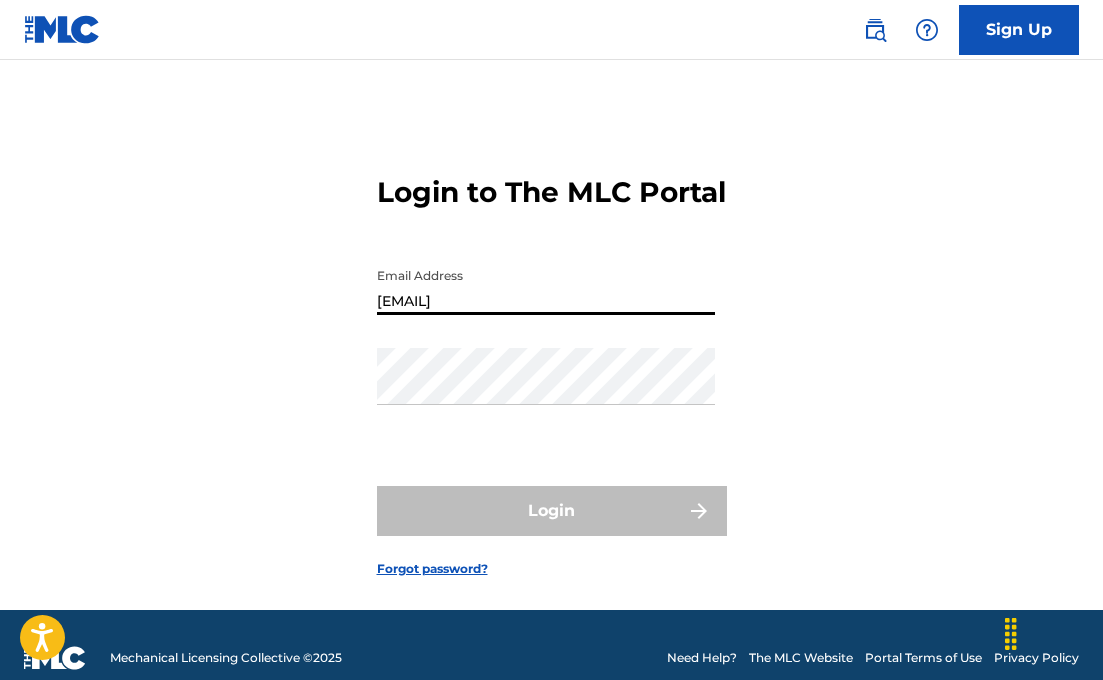 type on "[EMAIL]" 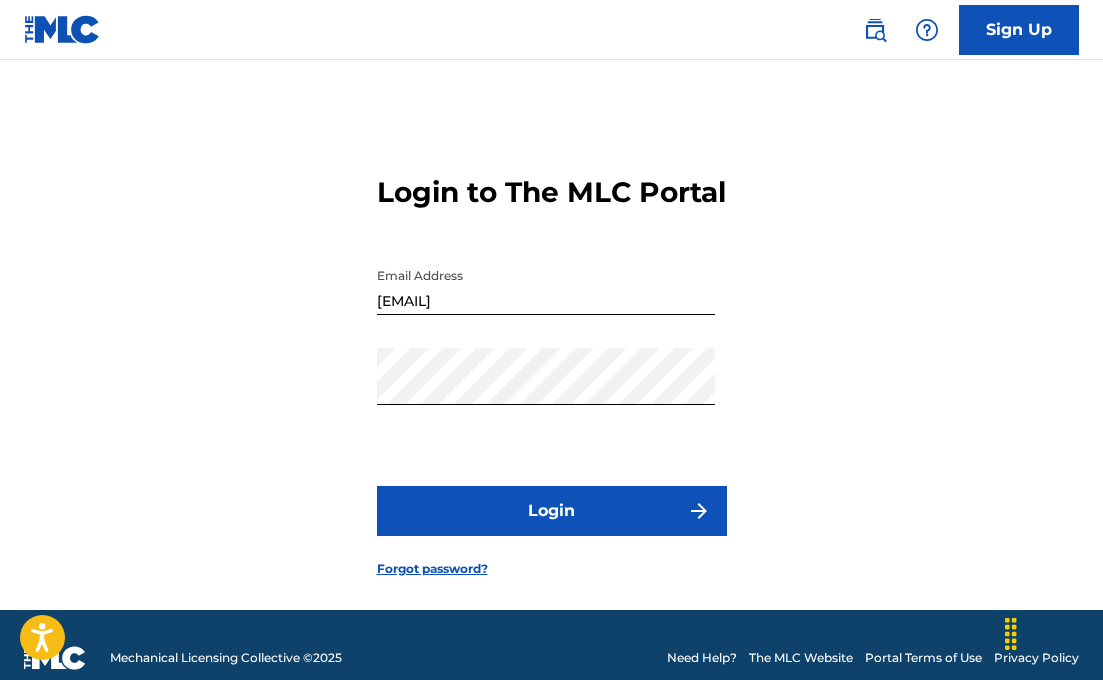 click on "Login" at bounding box center [552, 511] 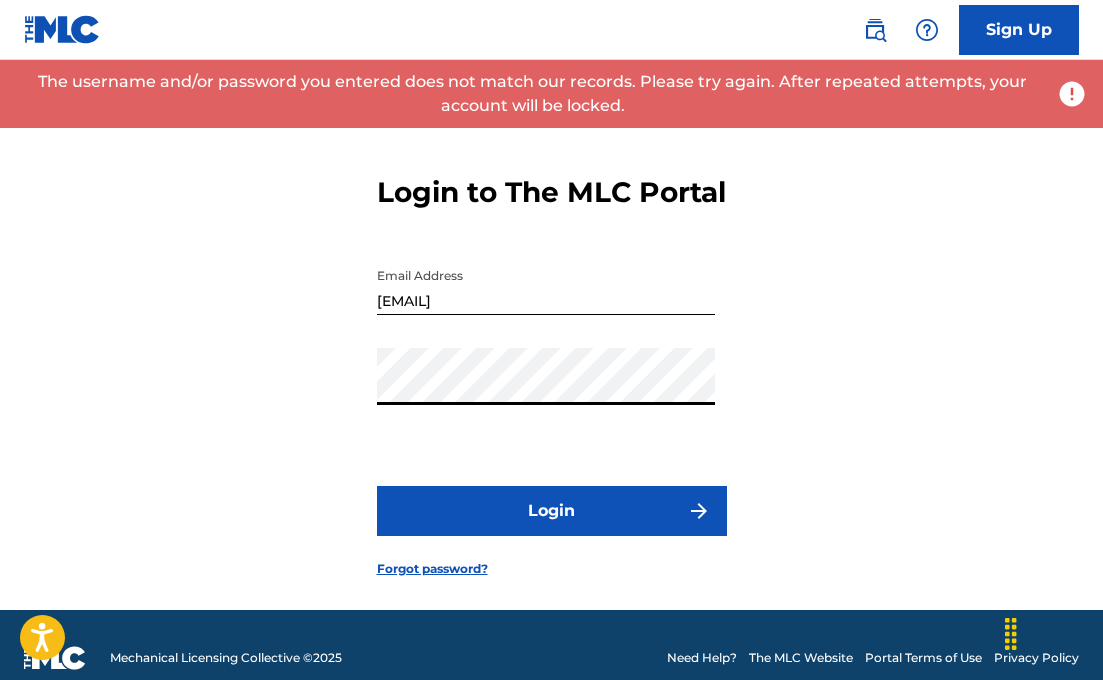 click on "Login to The MLC Portal Email Address [EMAIL] Password Login Forgot password?" at bounding box center [551, 360] 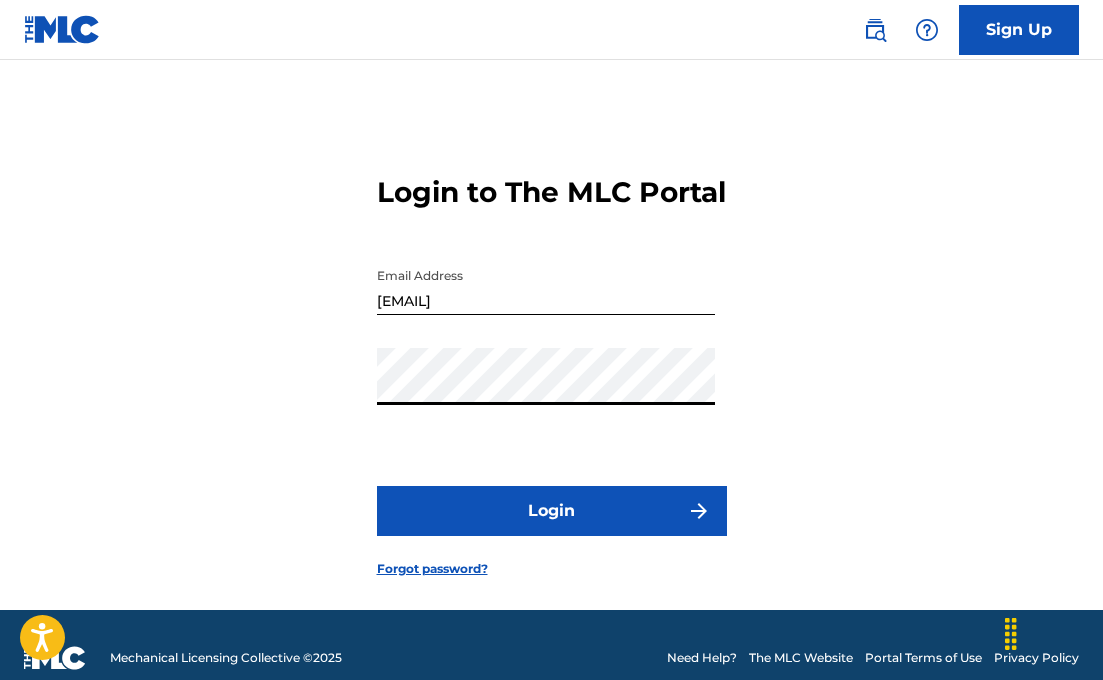 click on "Login" at bounding box center [552, 511] 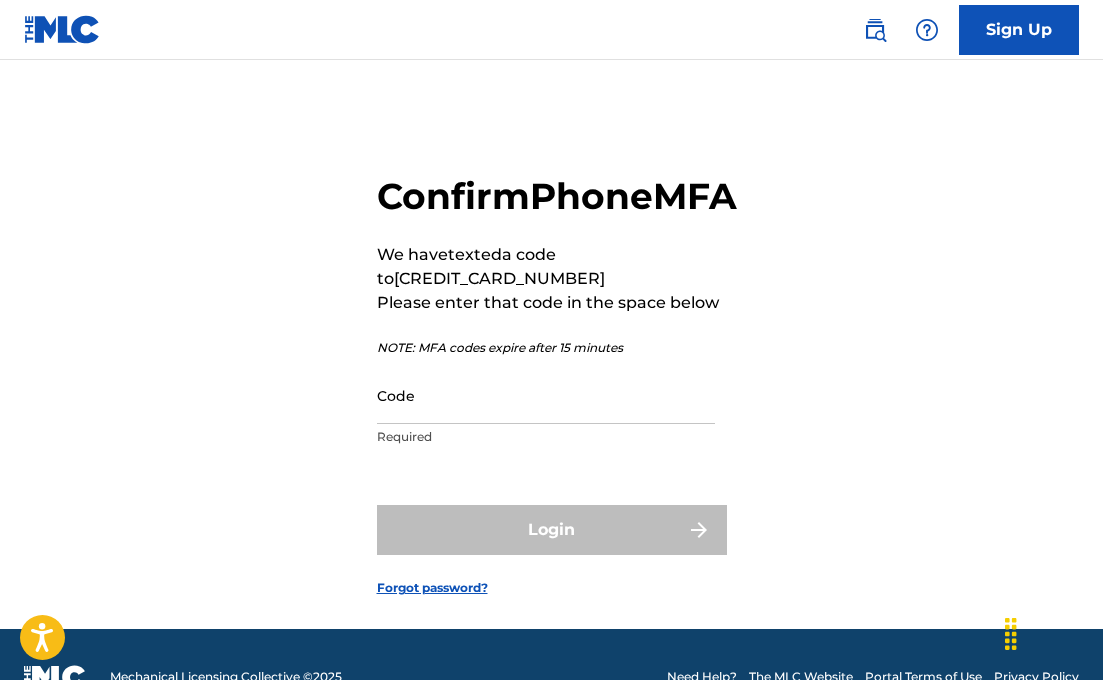 click on "Code" at bounding box center [546, 395] 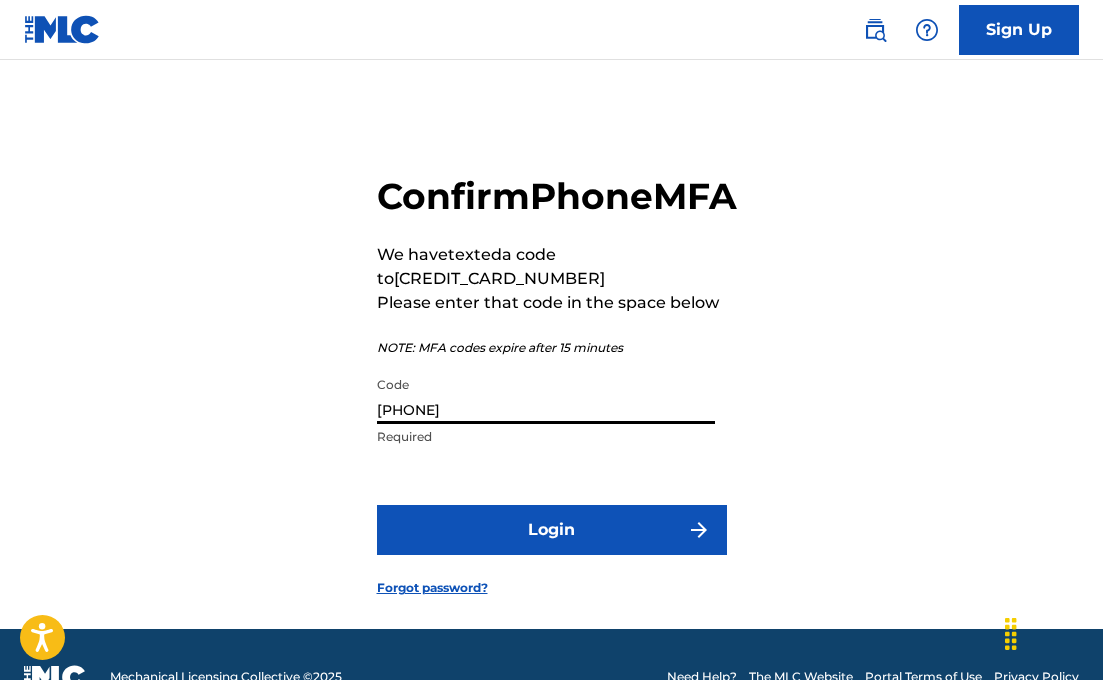 type on "[PHONE]" 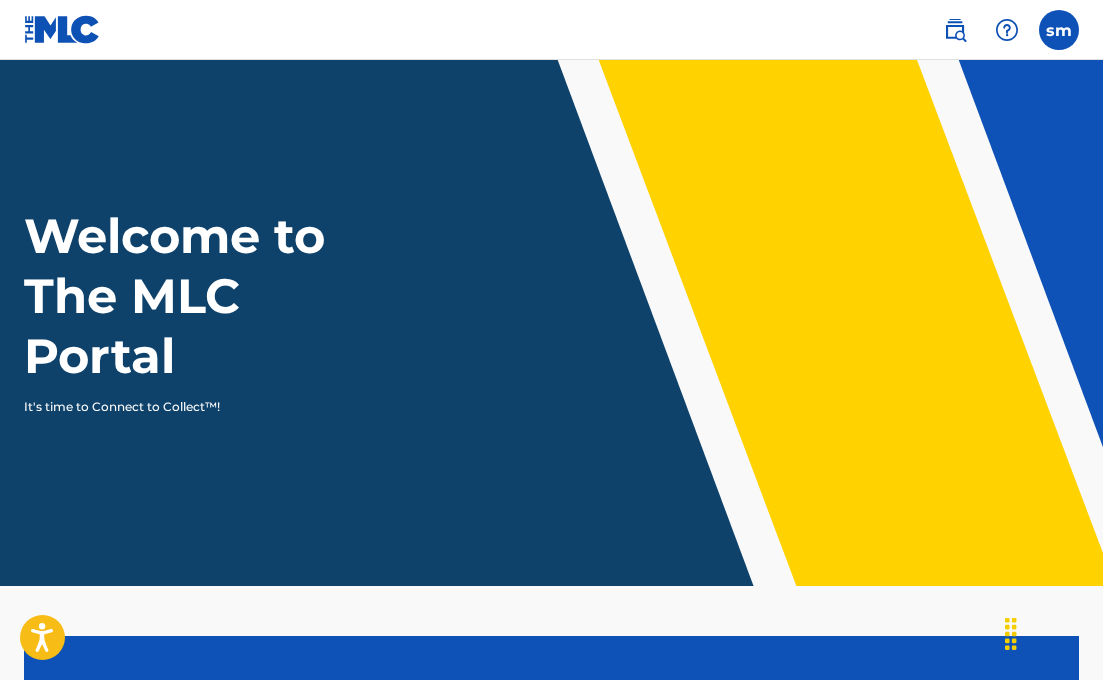 scroll, scrollTop: 0, scrollLeft: 0, axis: both 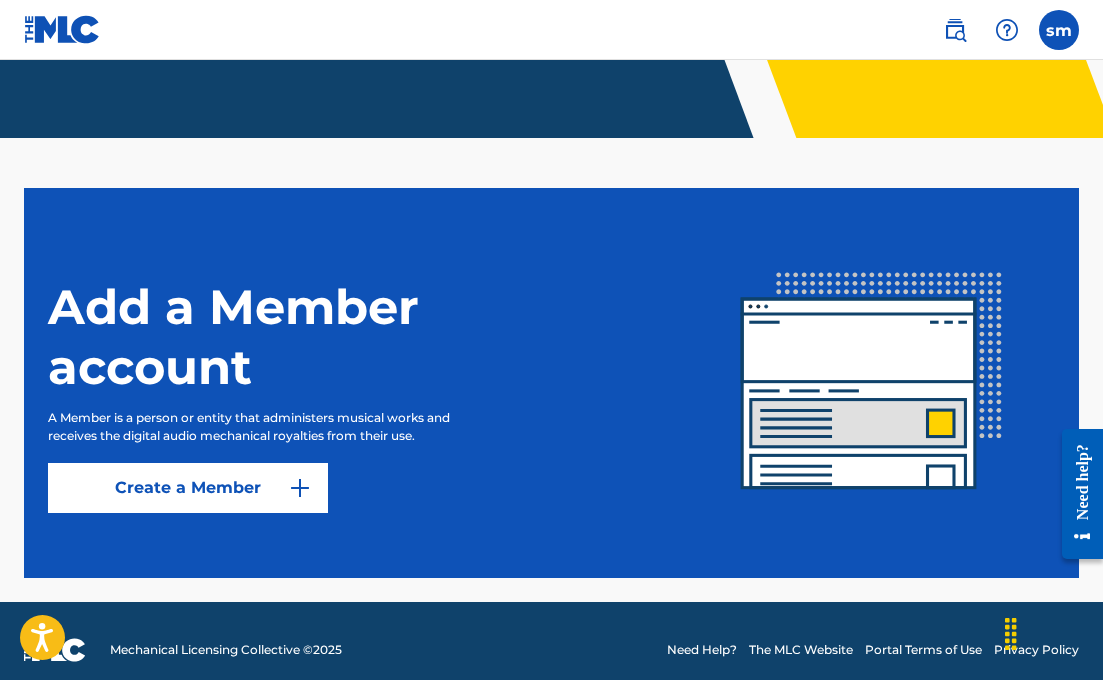 click on "Create a Member" at bounding box center [188, 488] 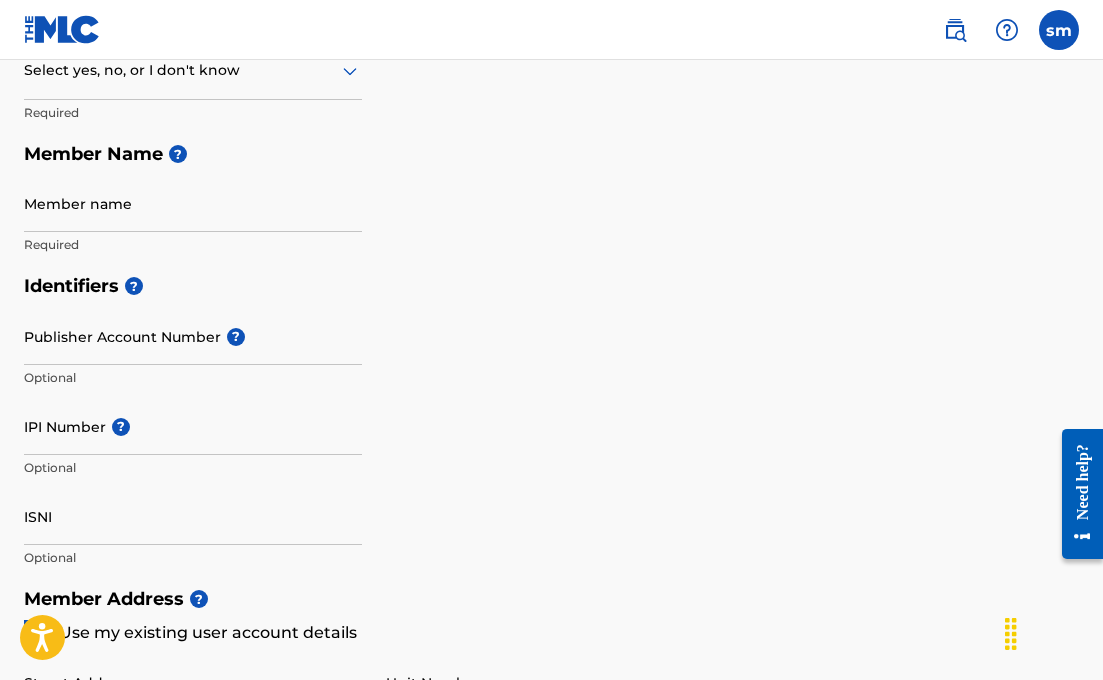 scroll, scrollTop: 0, scrollLeft: 0, axis: both 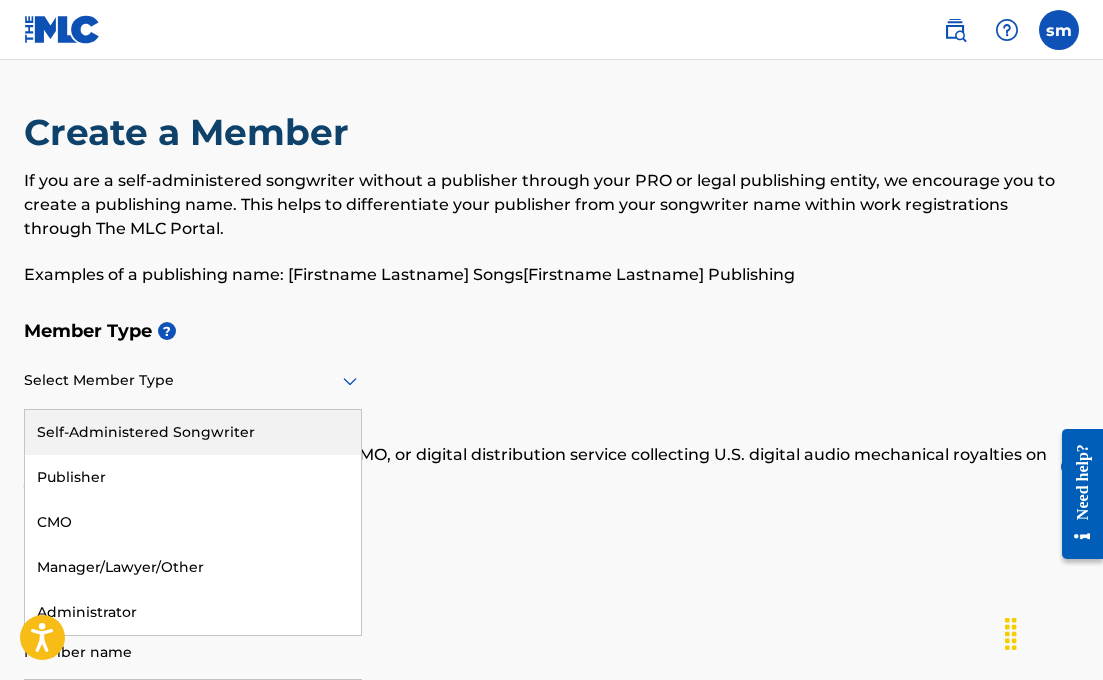 click at bounding box center [193, 380] 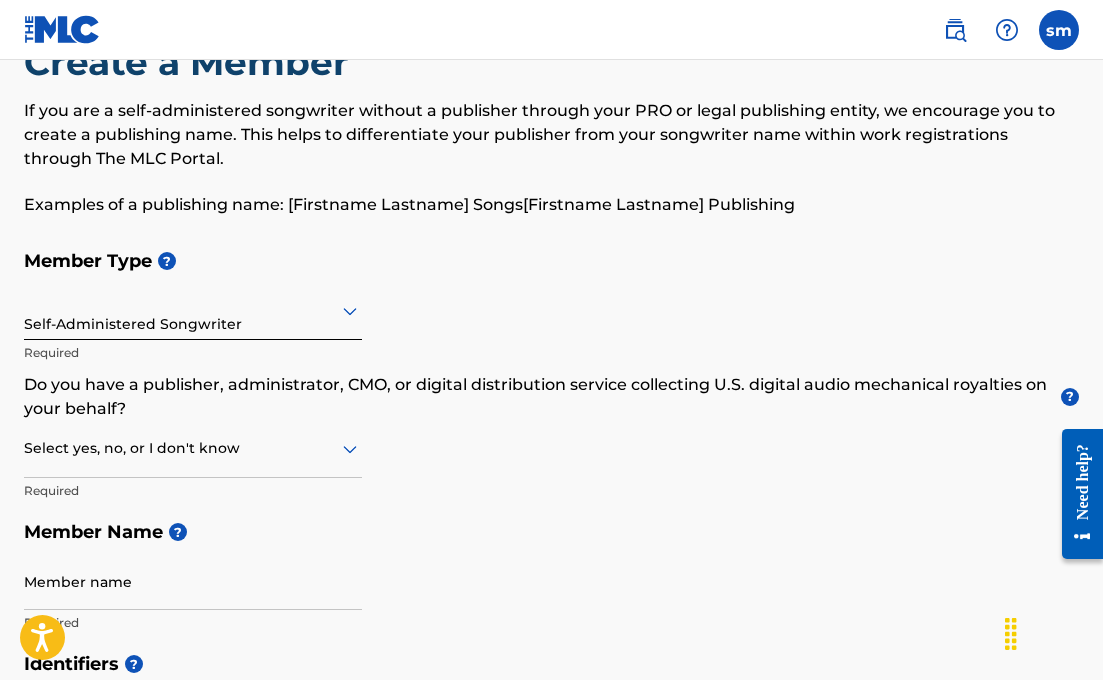 scroll, scrollTop: 109, scrollLeft: 0, axis: vertical 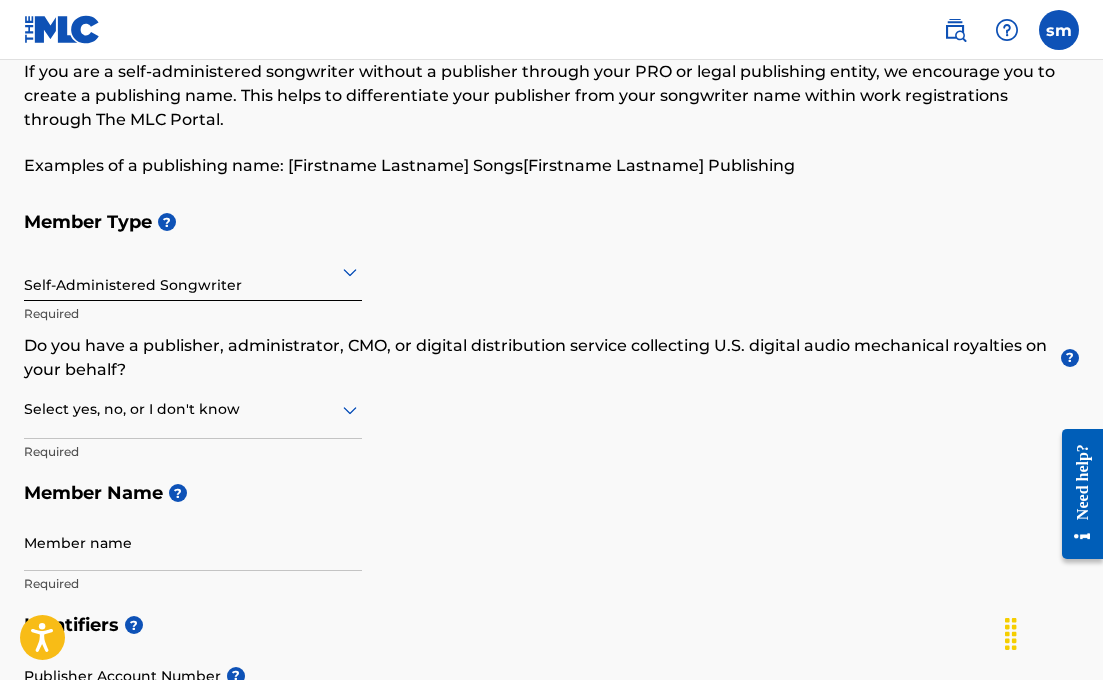 click at bounding box center [193, 409] 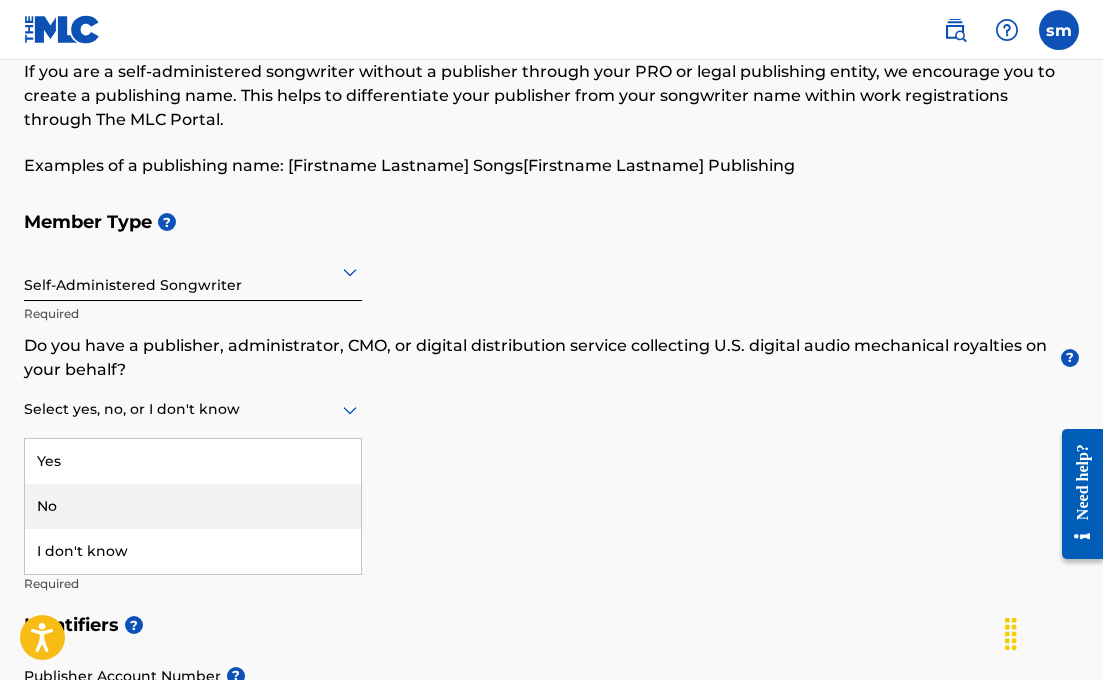 click on "No" at bounding box center (193, 506) 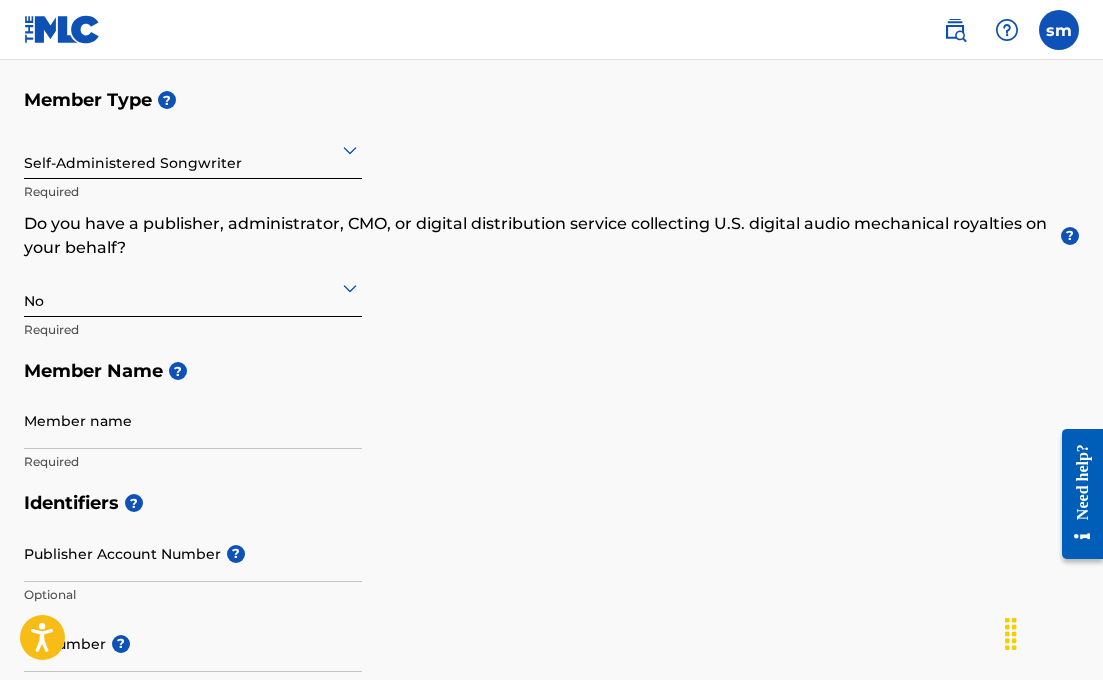 scroll, scrollTop: 239, scrollLeft: 0, axis: vertical 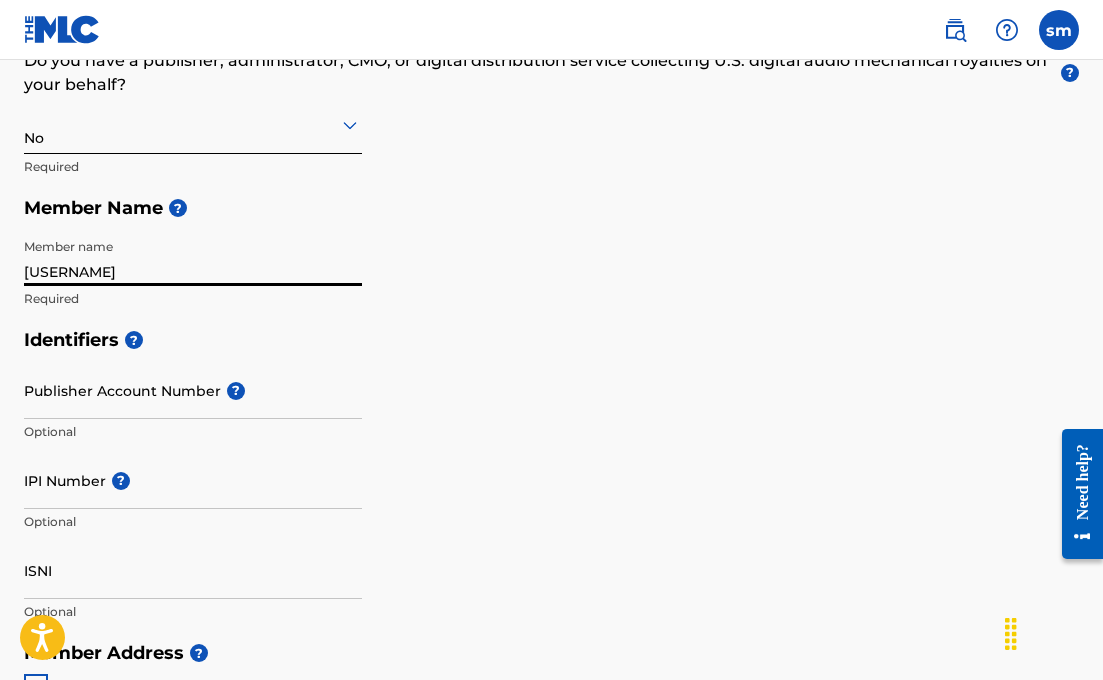type on "[USERNAME]" 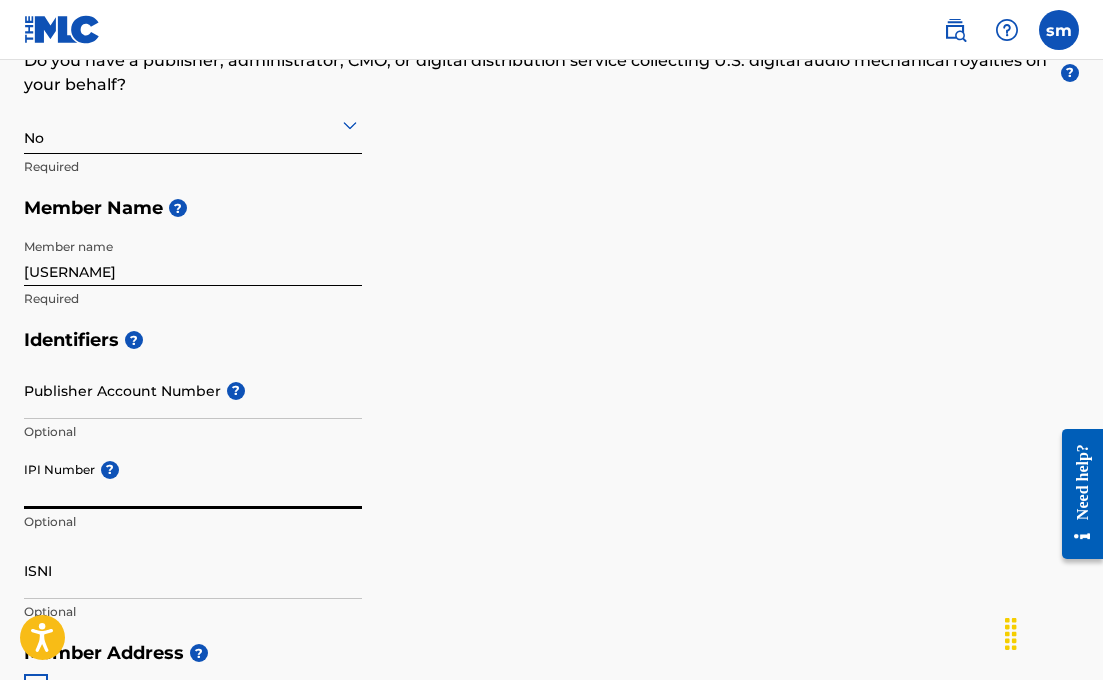 click on "IPI Number ?" at bounding box center (193, 480) 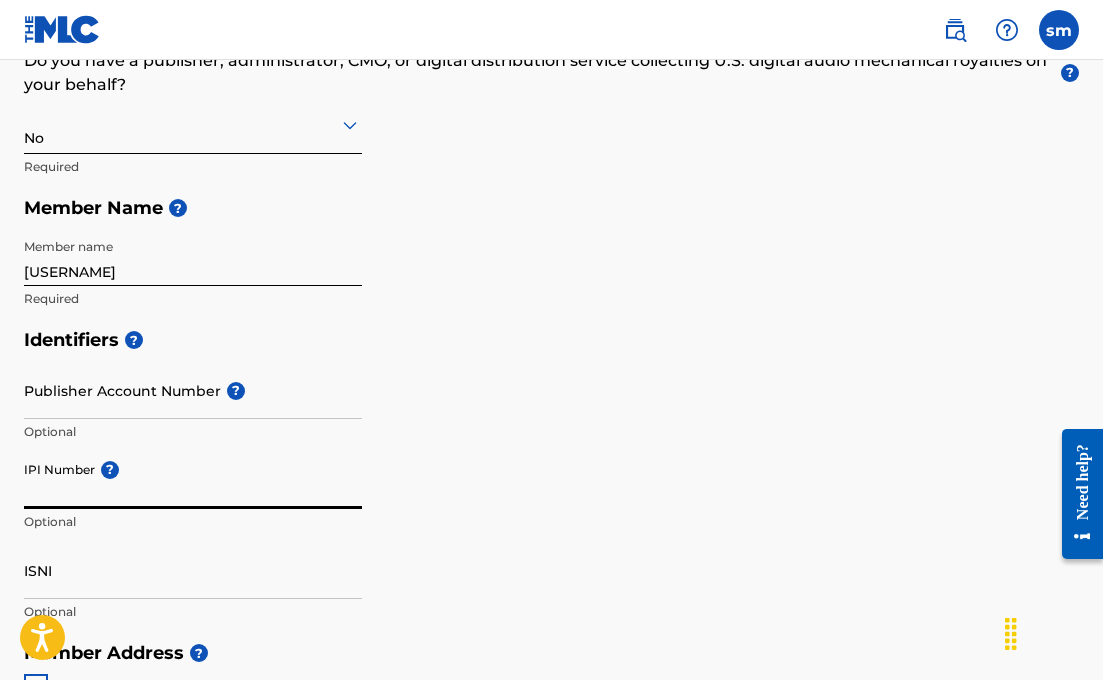 paste on "[PHONE]" 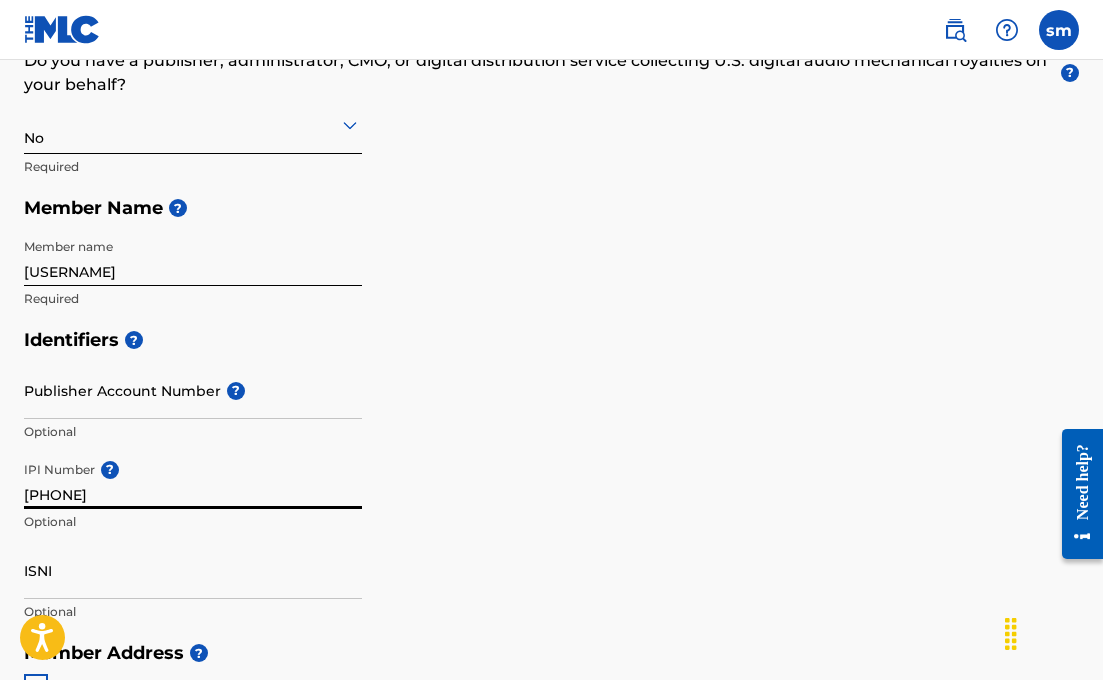 type on "[PHONE]" 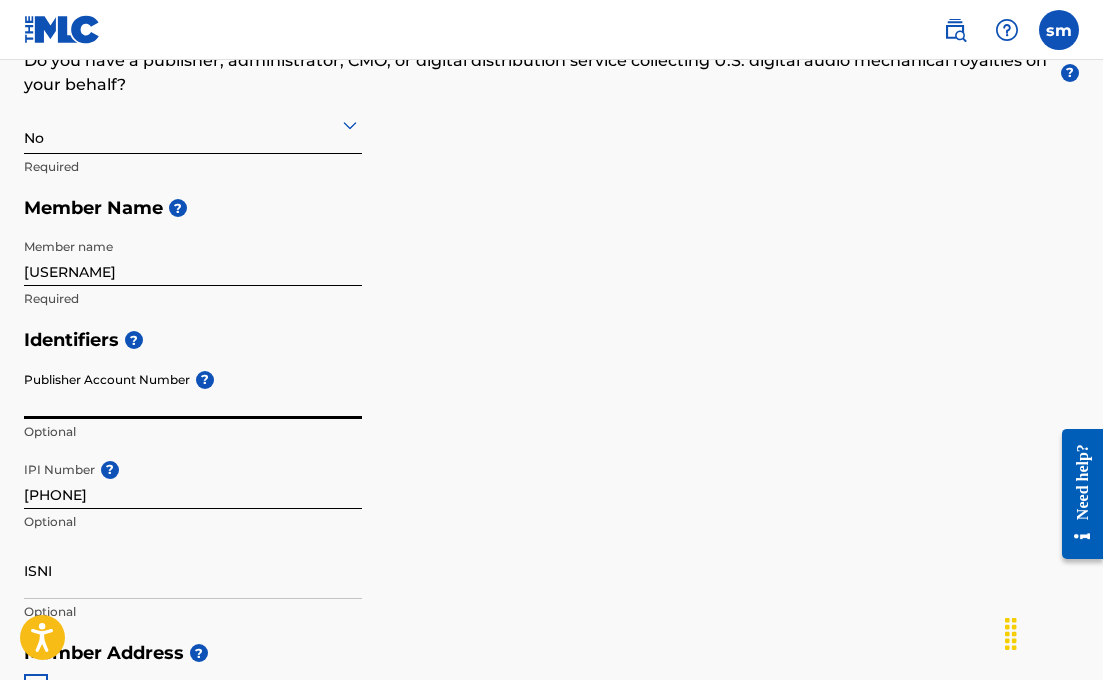 click on "Publisher Account Number ?" at bounding box center [193, 390] 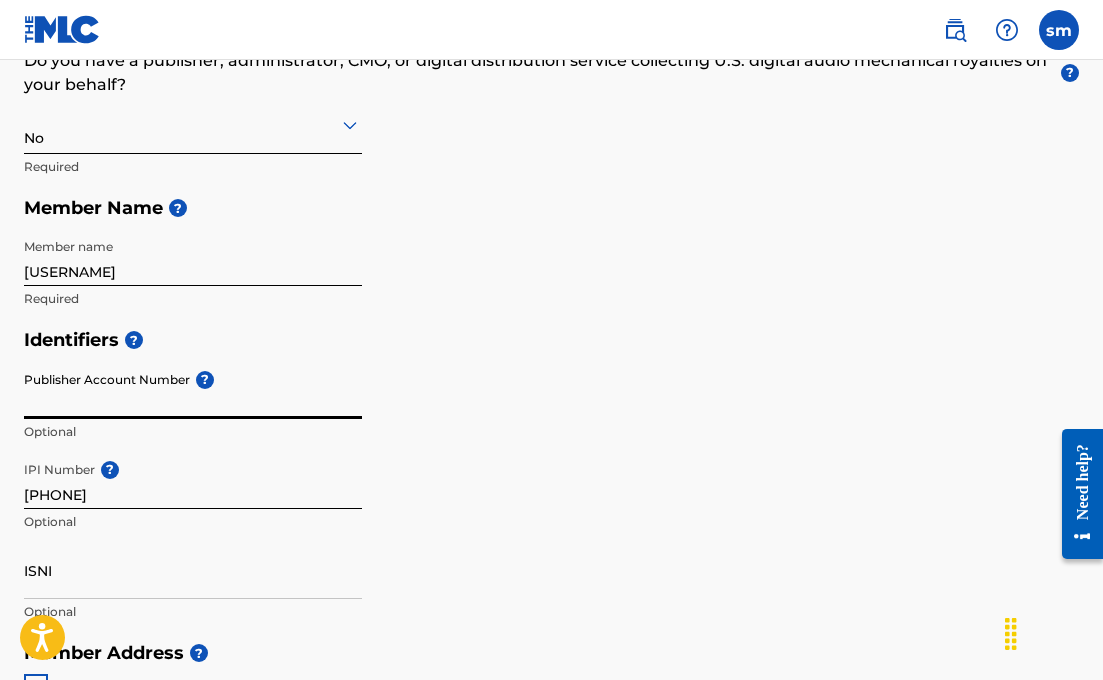 paste on "[PHONE]" 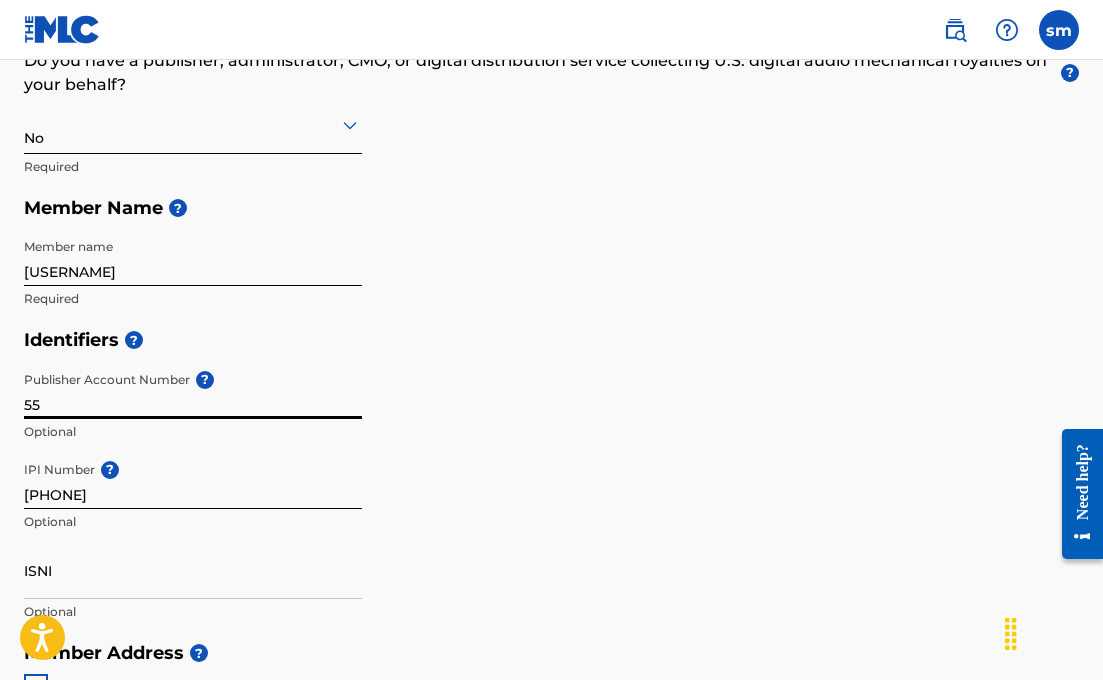 type on "5" 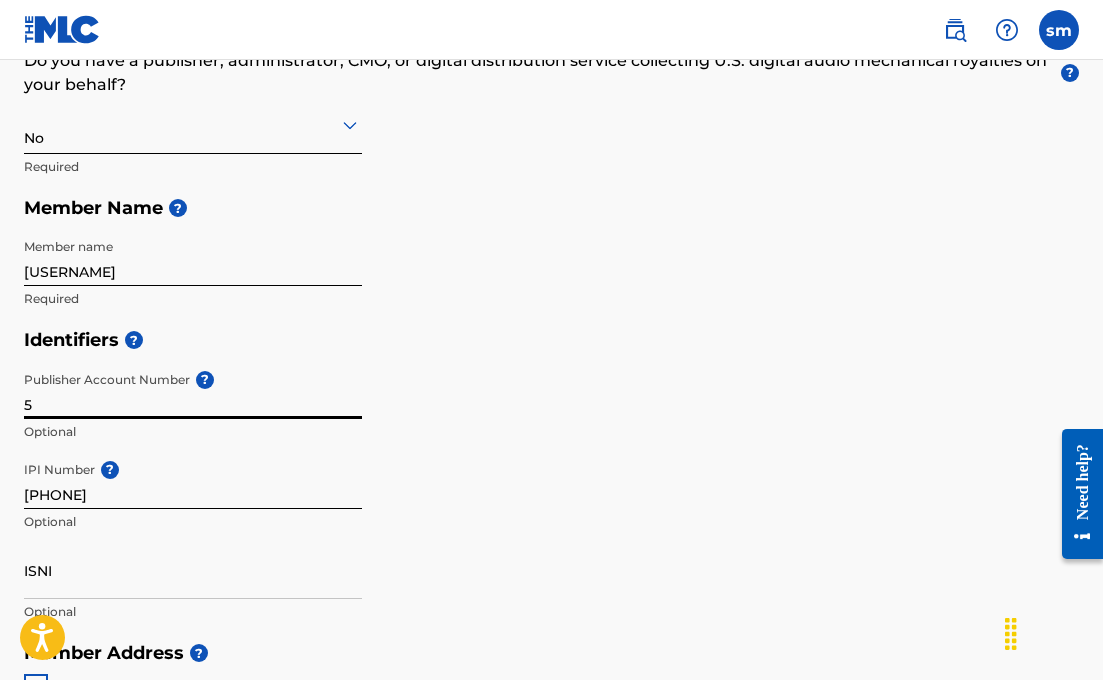 type 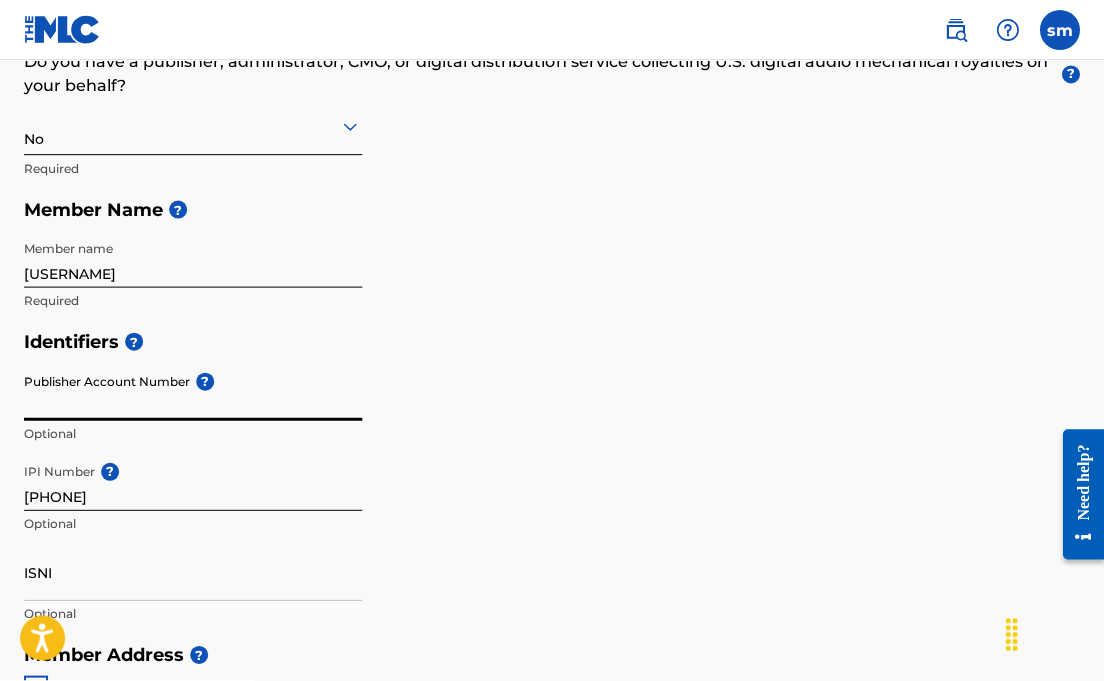 scroll, scrollTop: 390, scrollLeft: 0, axis: vertical 